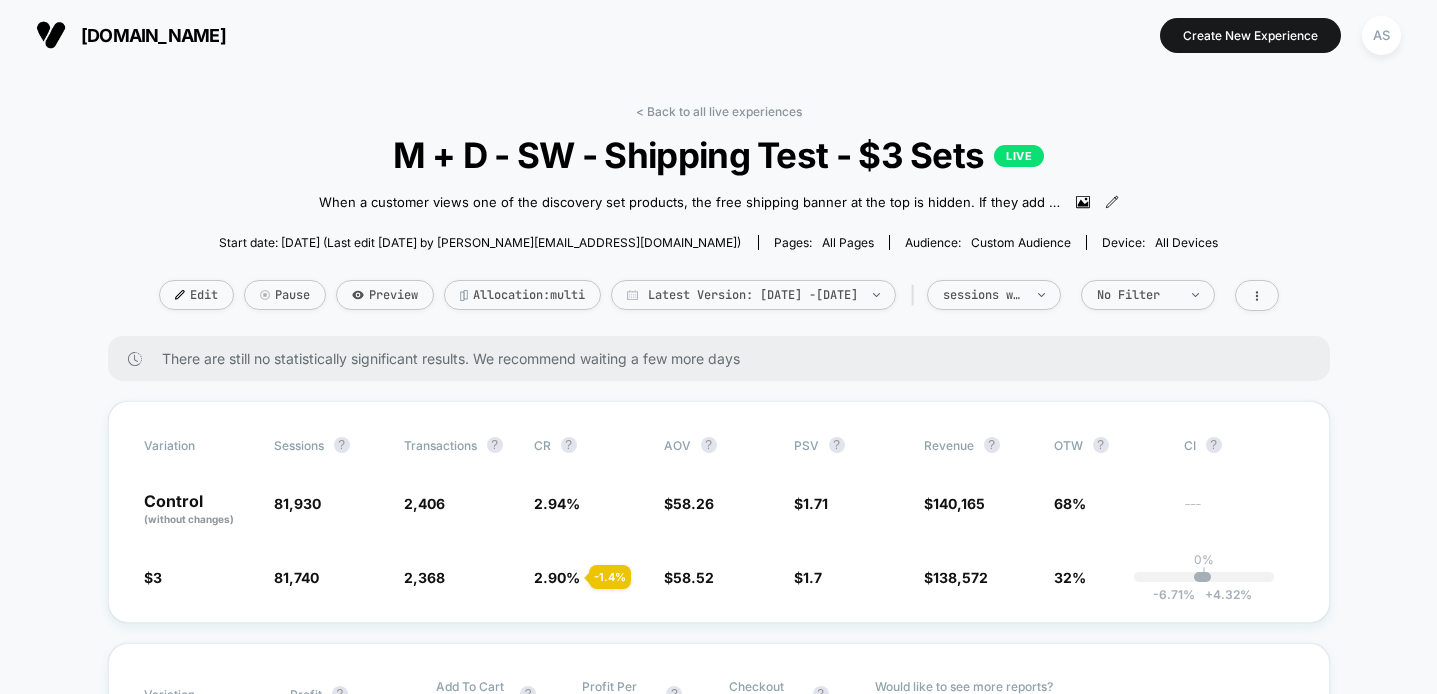 scroll, scrollTop: 0, scrollLeft: 0, axis: both 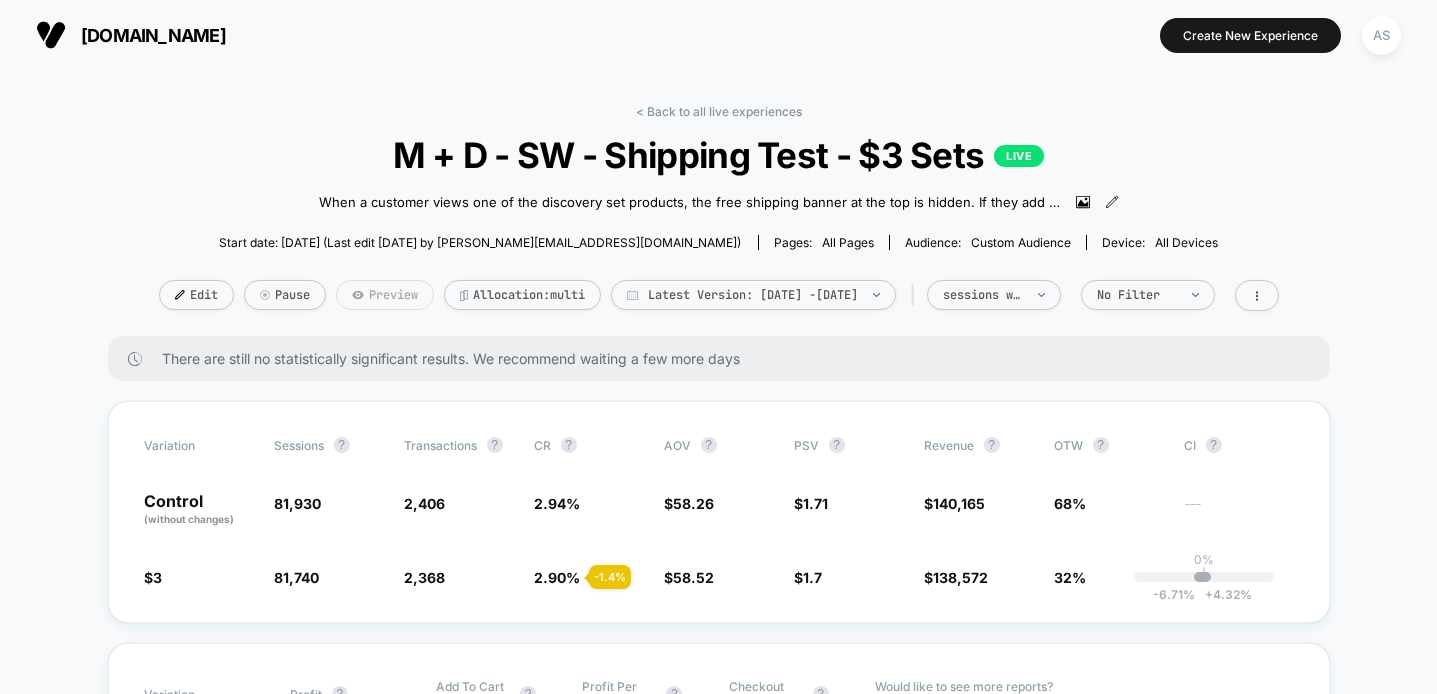 click on "Preview" at bounding box center (385, 295) 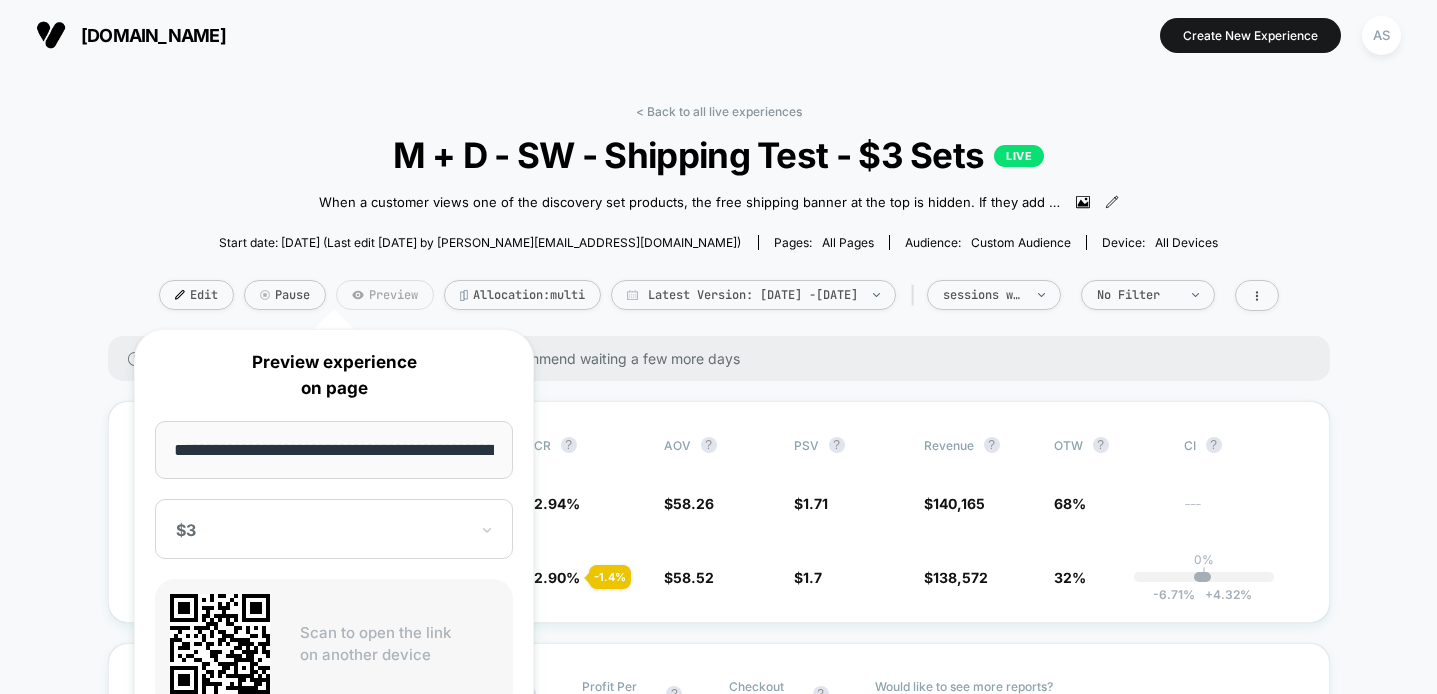 scroll, scrollTop: 0, scrollLeft: 84, axis: horizontal 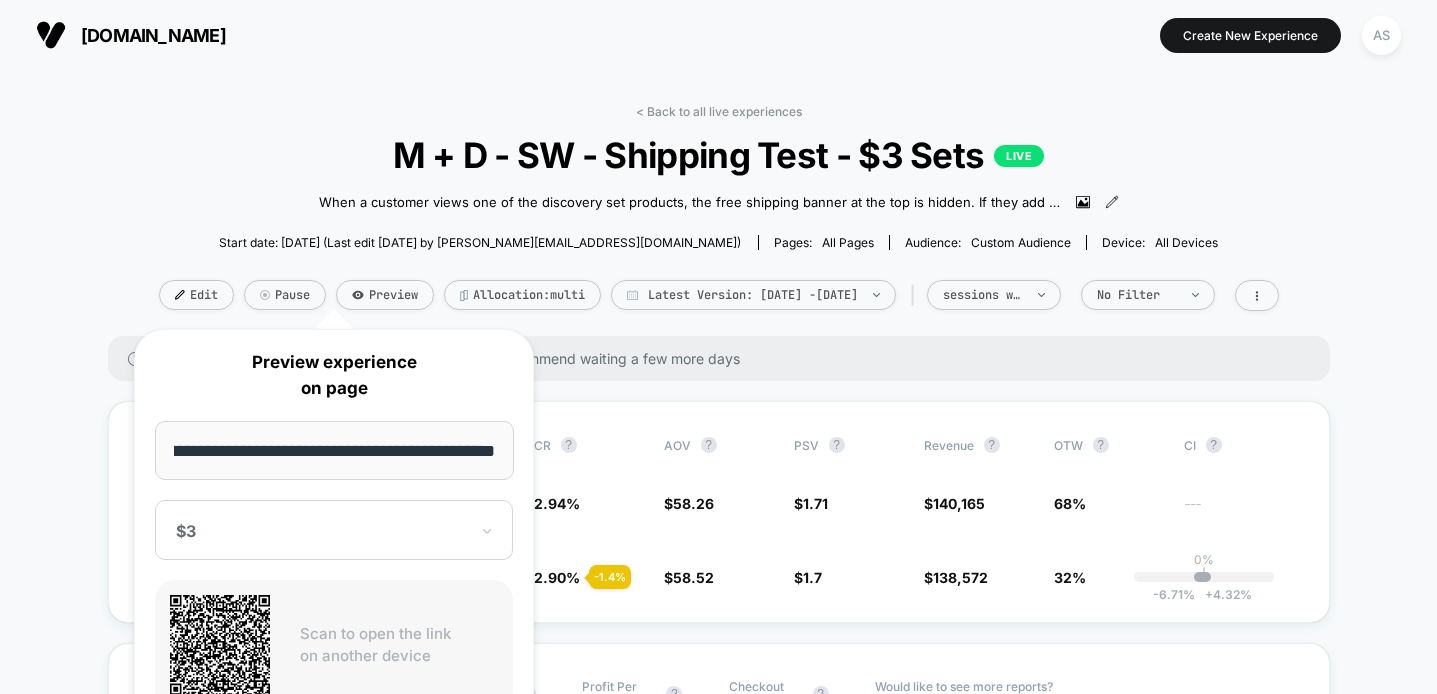 click on "$3" at bounding box center [322, 531] 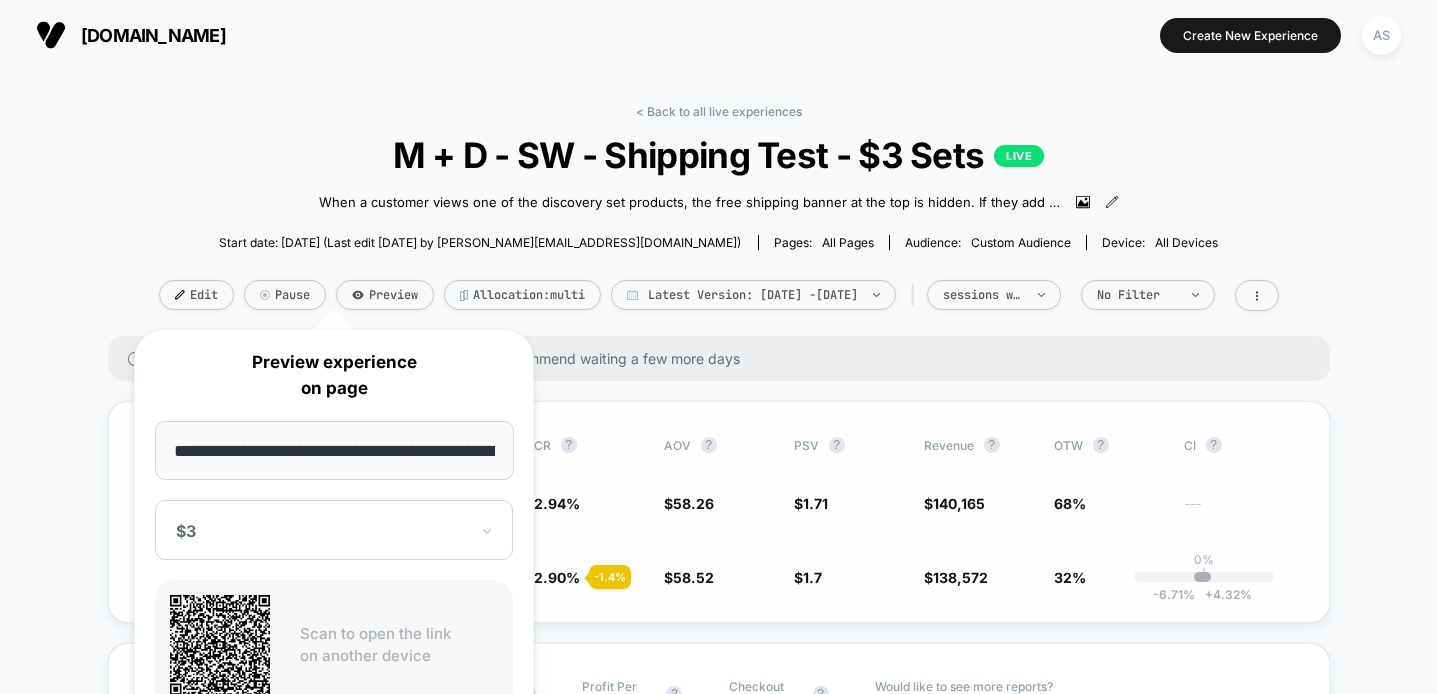 click on "Variation Sessions ? Transactions ? CR ? AOV ? PSV ? Revenue ? OTW ? CI ? Control (without changes) 81,930 2,406 2.94 % $ 58.26 $ 1.71 $ 140,165 68% --- $3 81,740 - 0.23 % 2,368 - 1.4 % 2.90 % - 1.4 % $ 58.52 + 0.45 % $ 1.7 - 0.91 % $ 138,572 - 0.91 % 32% 0% | -6.71 % + 4.32 %" at bounding box center [719, 512] 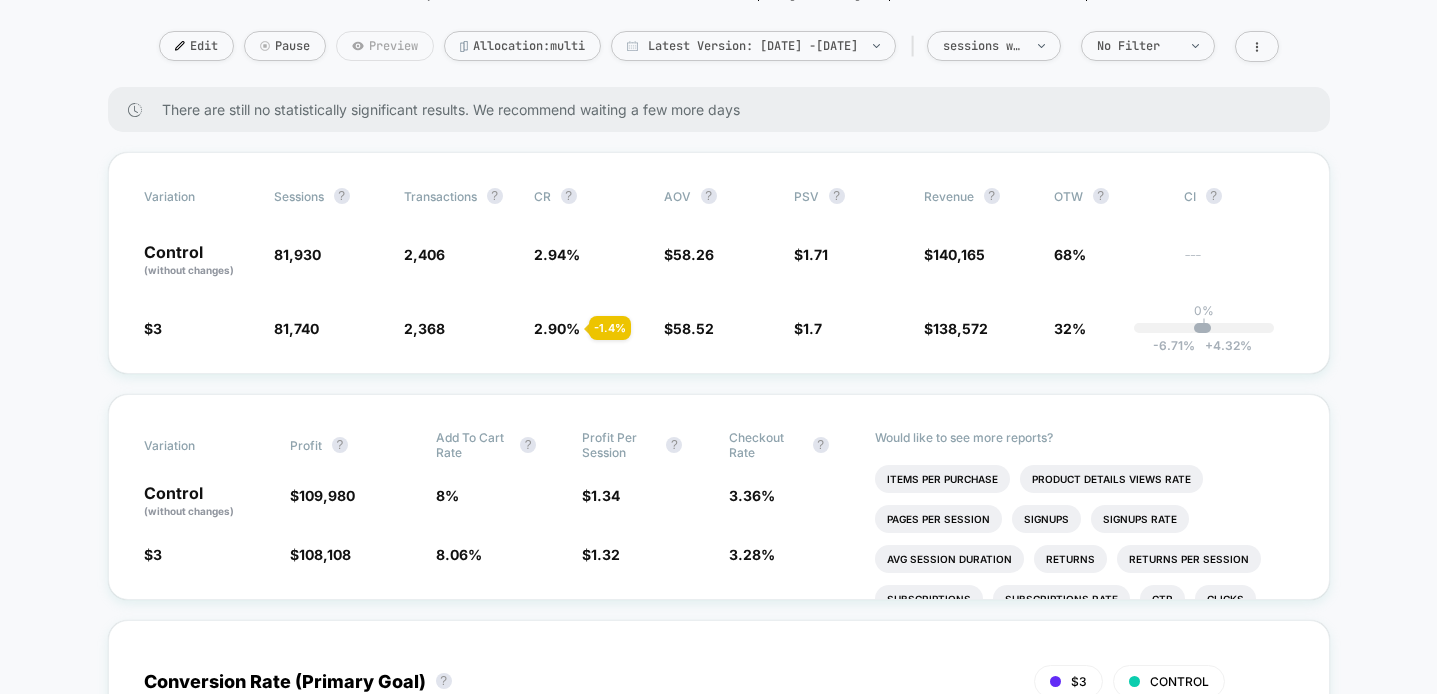 scroll, scrollTop: 279, scrollLeft: 0, axis: vertical 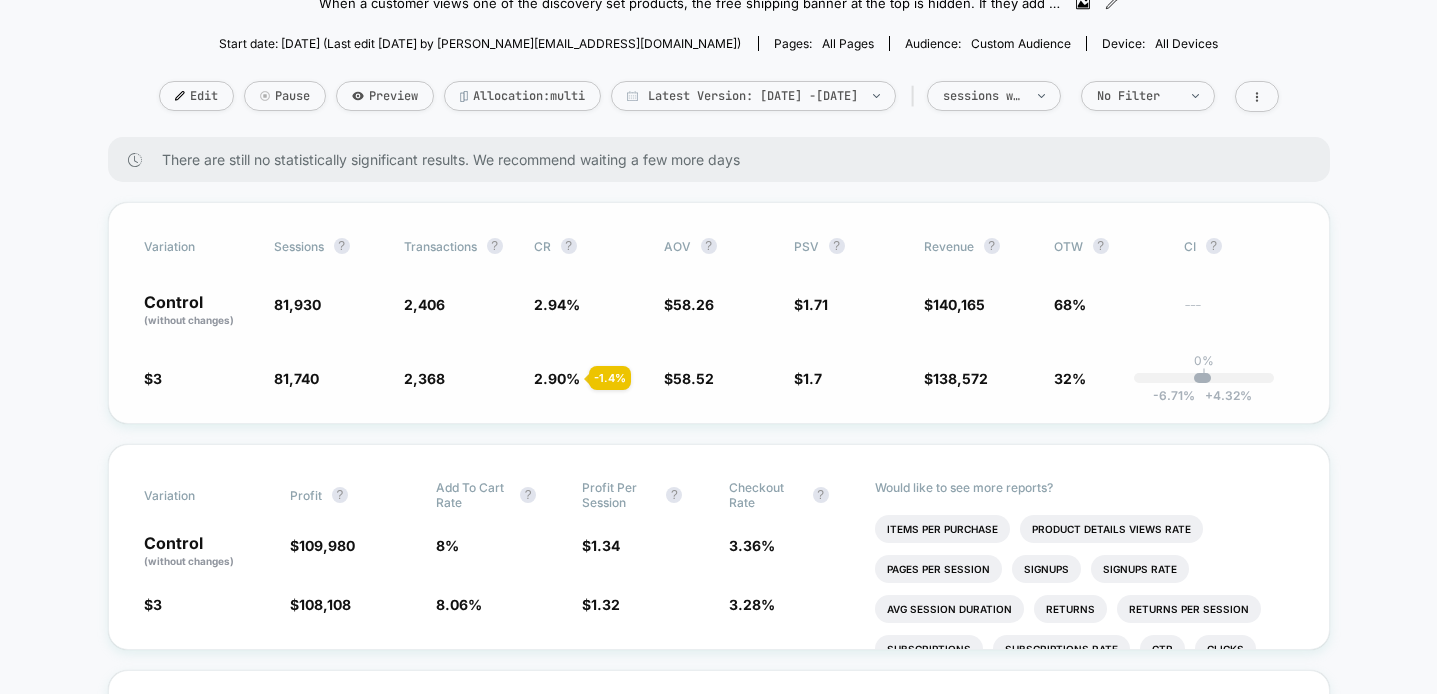 click on "Variation Sessions ? Transactions ? CR ? AOV ? PSV ? Revenue ? OTW ? CI ? Control (without changes) 81,930 2,406 2.94 % $ 58.26 $ 1.71 $ 140,165 68% --- $3 81,740 - 0.23 % 2,368 - 1.4 % 2.90 % - 1.4 % $ 58.52 + 0.45 % $ 1.7 - 0.91 % $ 138,572 - 0.91 % 32% 0% | -6.71 % + 4.32 %" at bounding box center [719, 313] 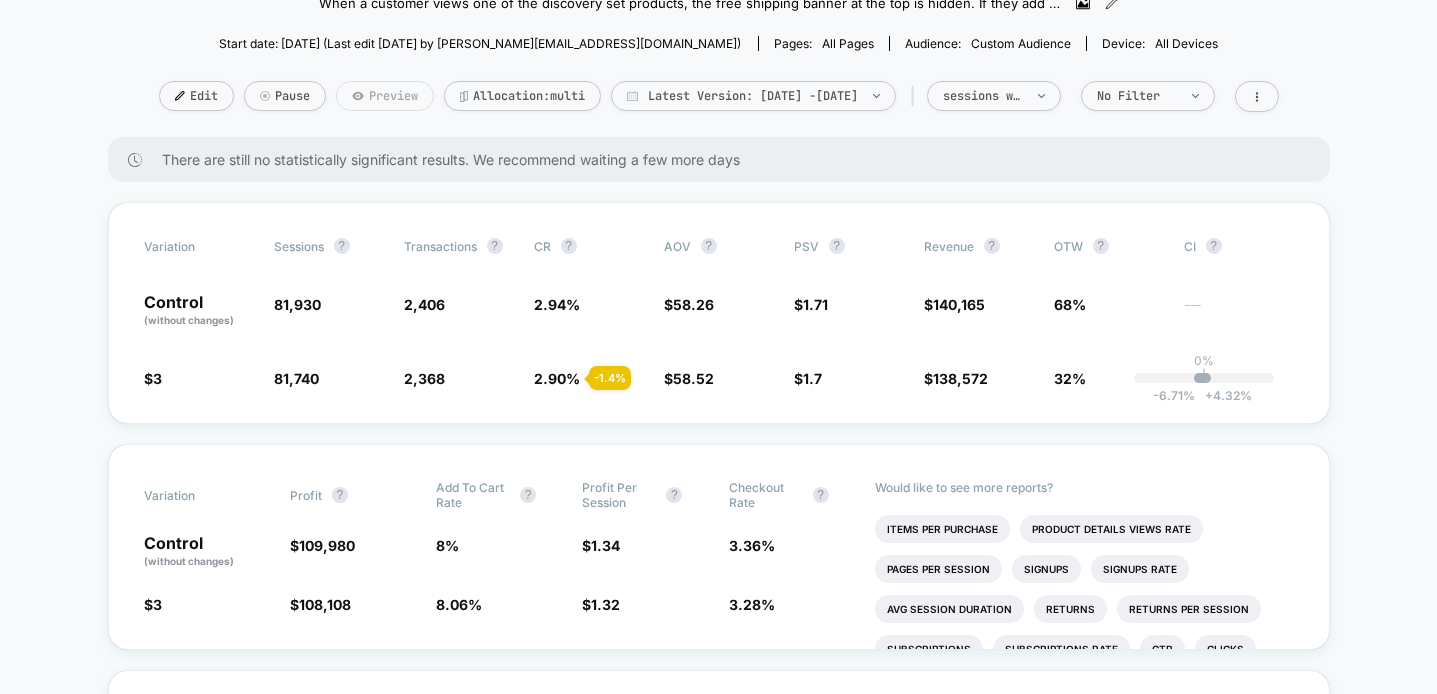 click on "Preview" at bounding box center [385, 96] 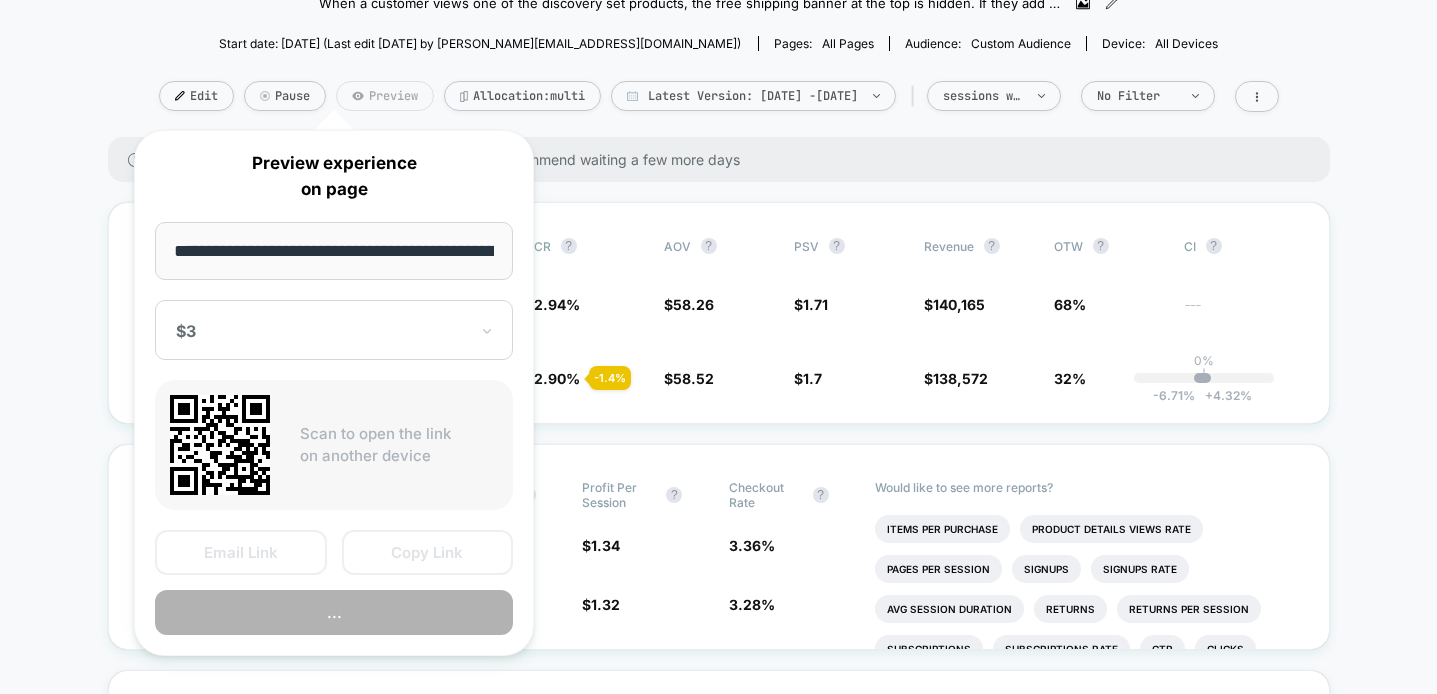 scroll, scrollTop: 0, scrollLeft: 84, axis: horizontal 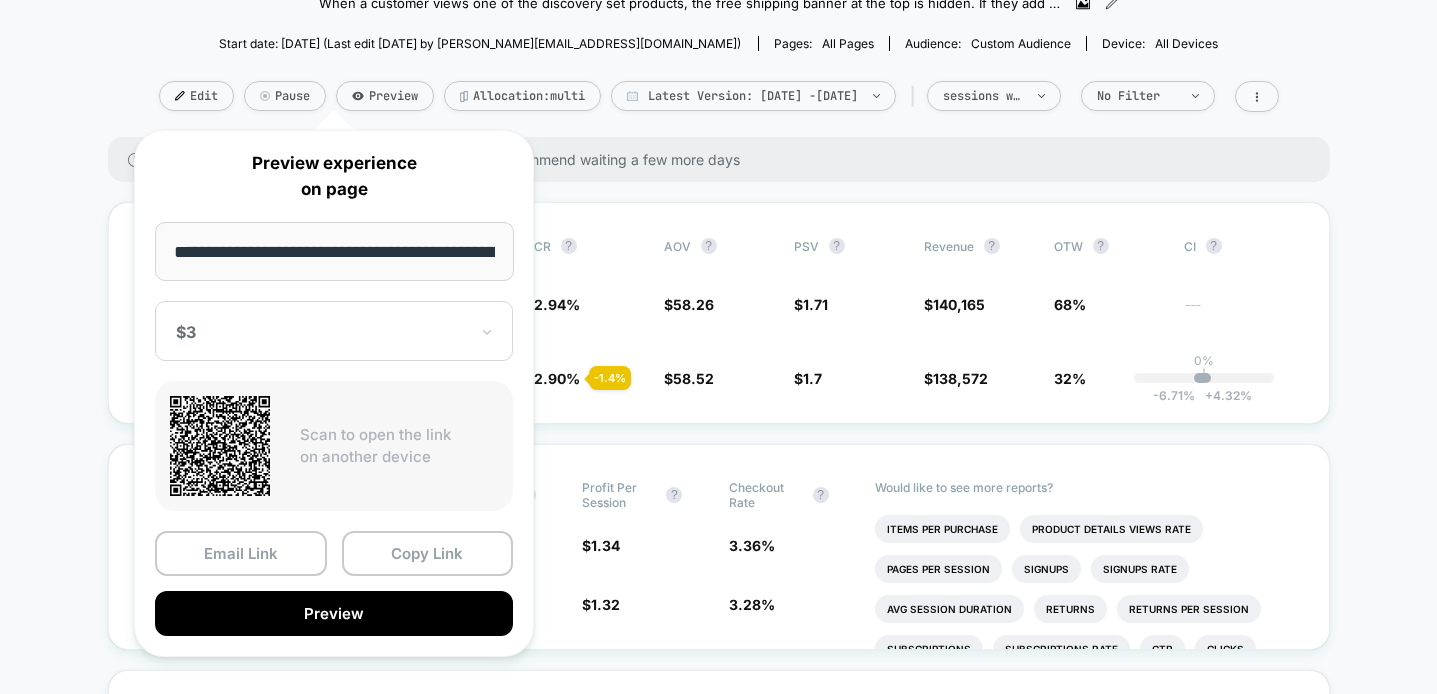 click at bounding box center (322, 332) 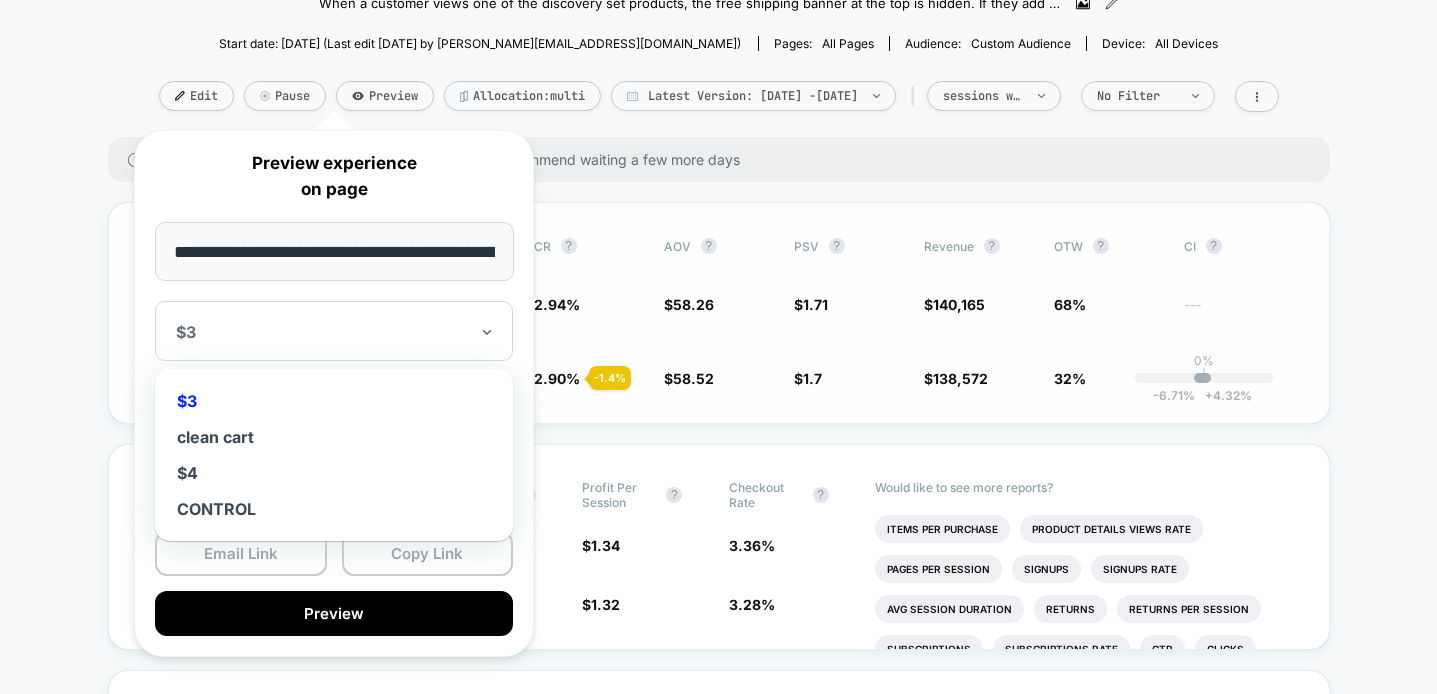 click on "58.52" at bounding box center [693, 378] 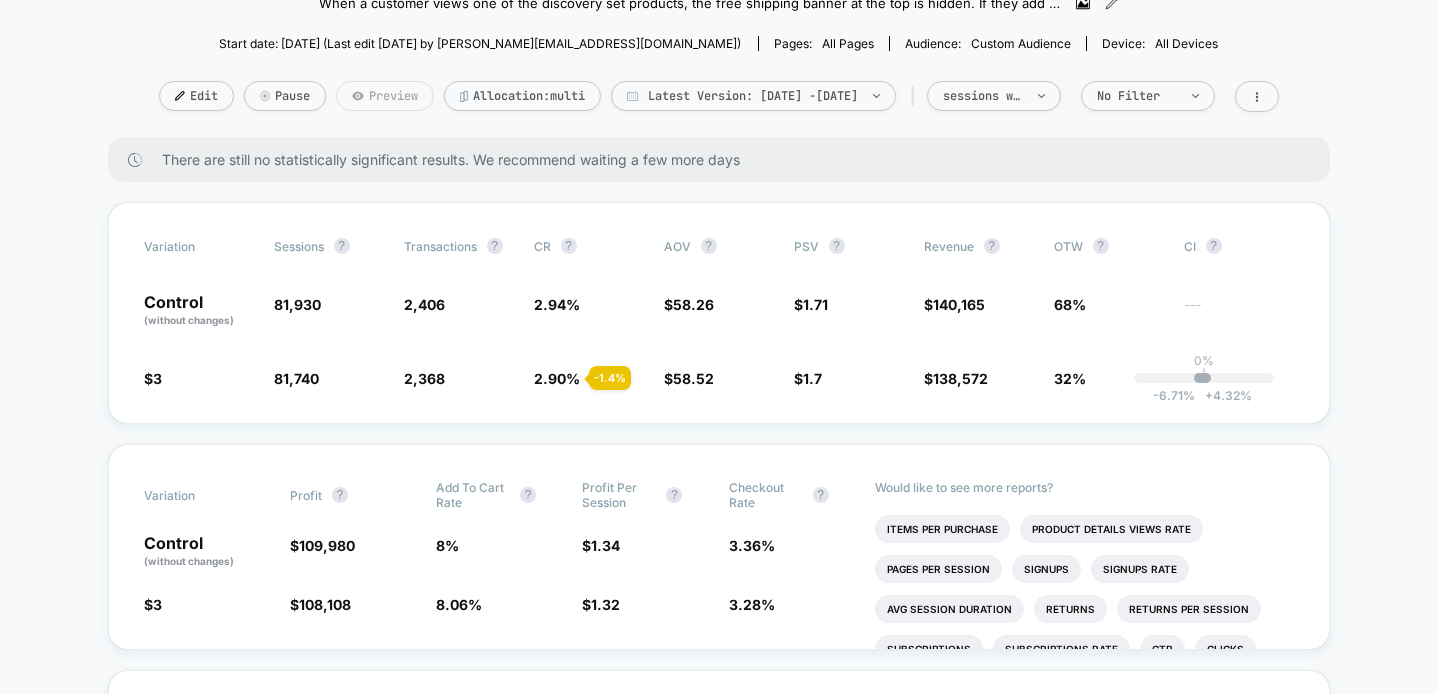 click on "Preview" at bounding box center (385, 96) 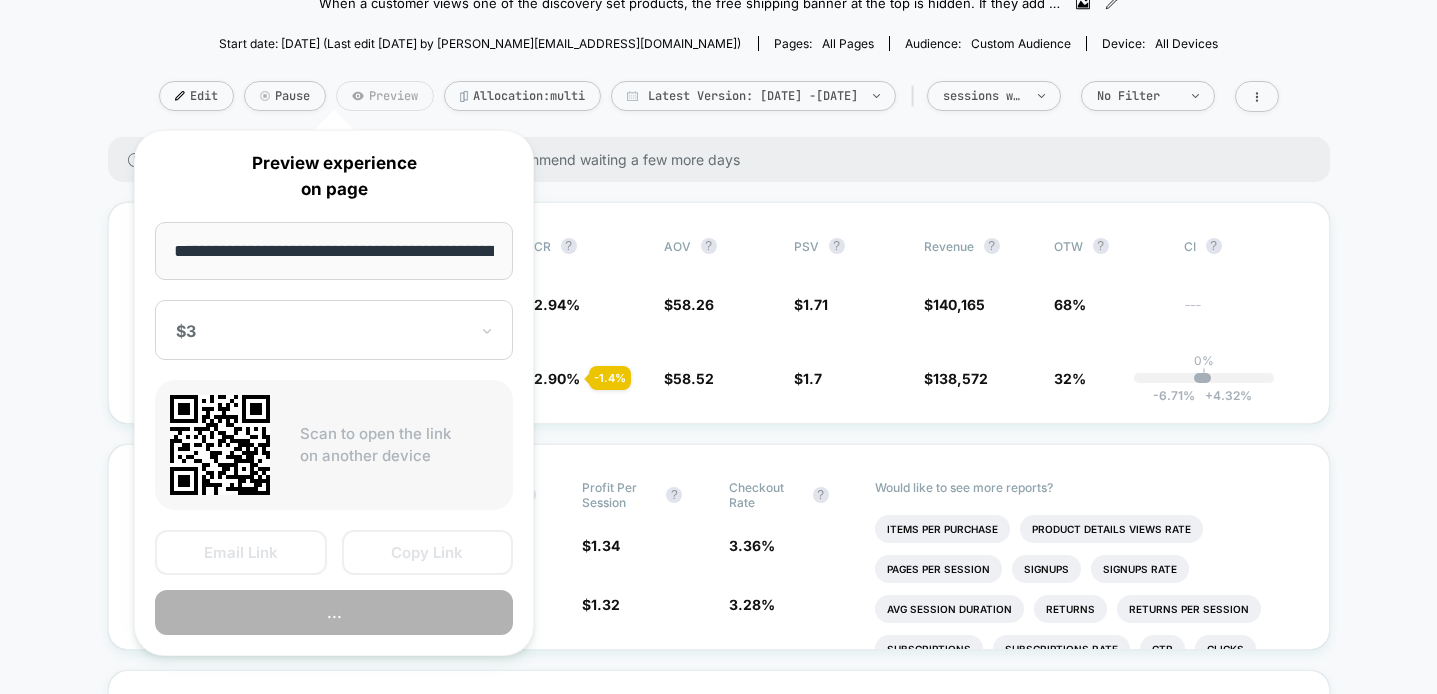 scroll, scrollTop: 0, scrollLeft: 84, axis: horizontal 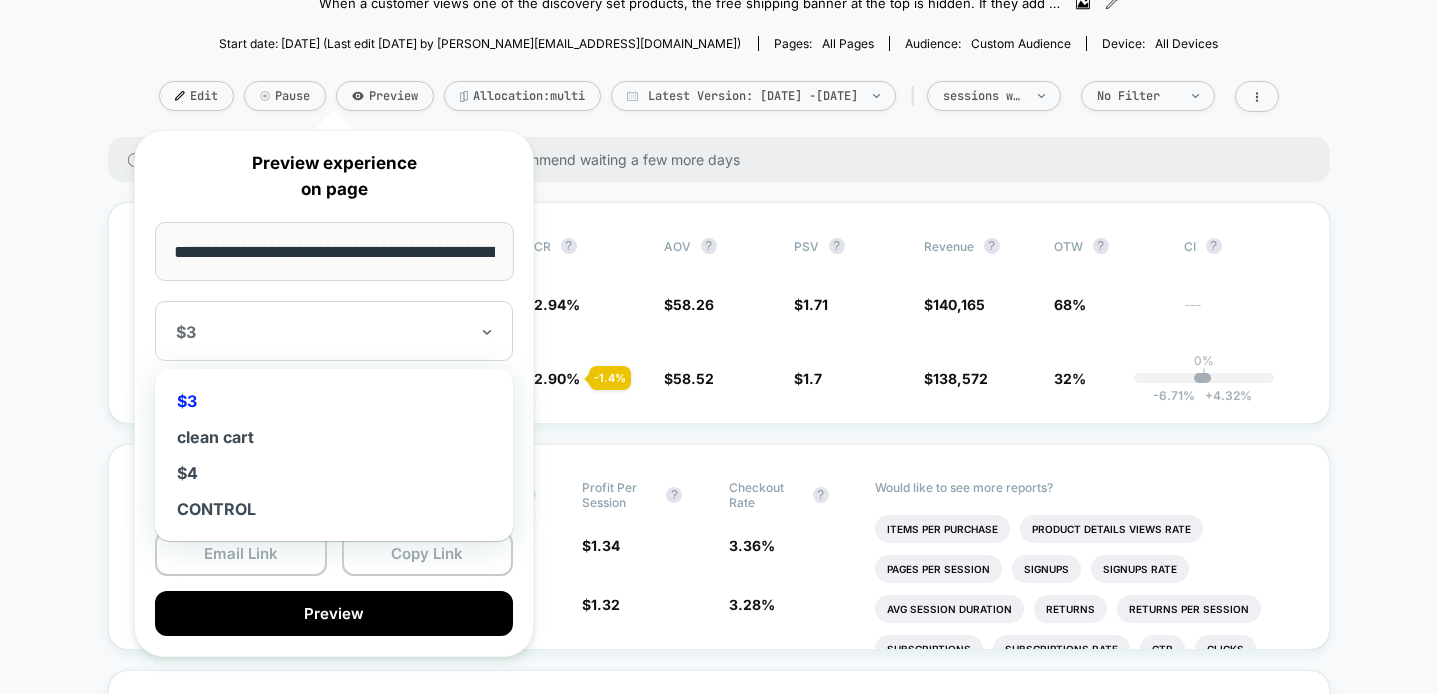 click on "$3" at bounding box center [334, 331] 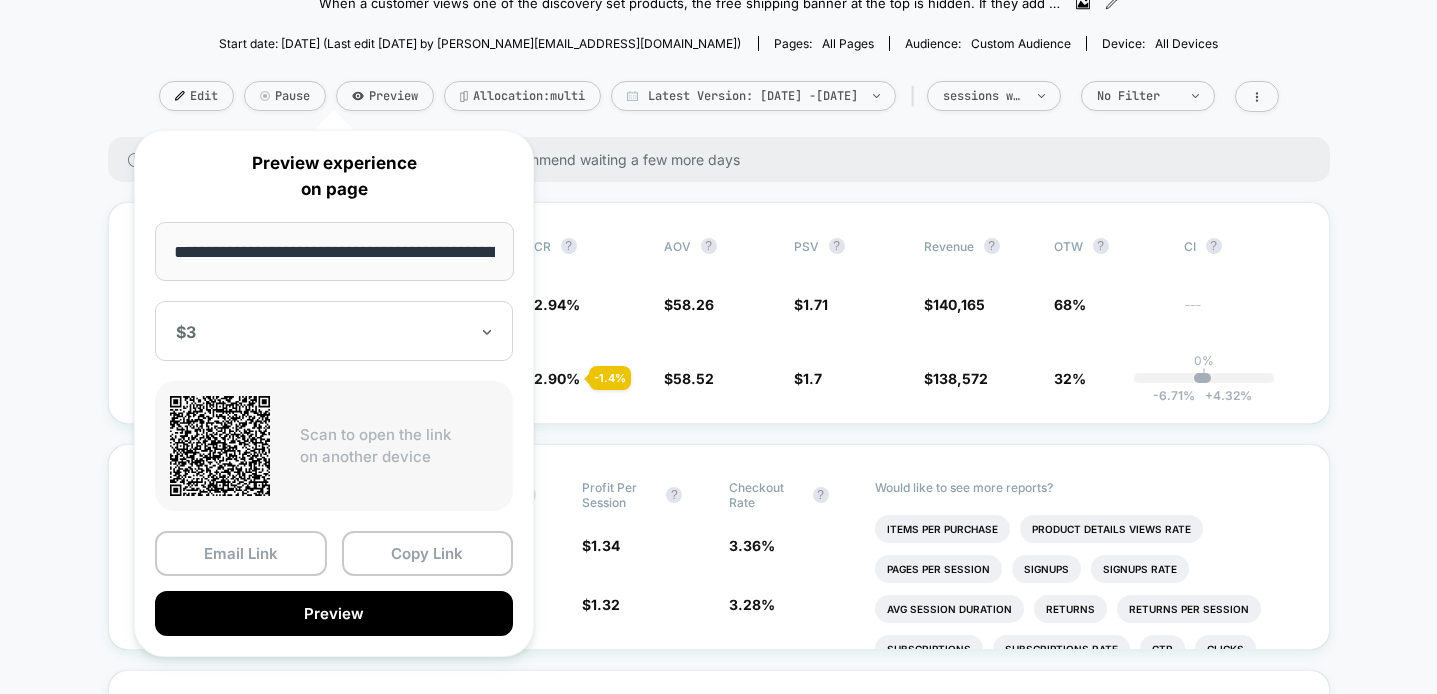 click at bounding box center [322, 332] 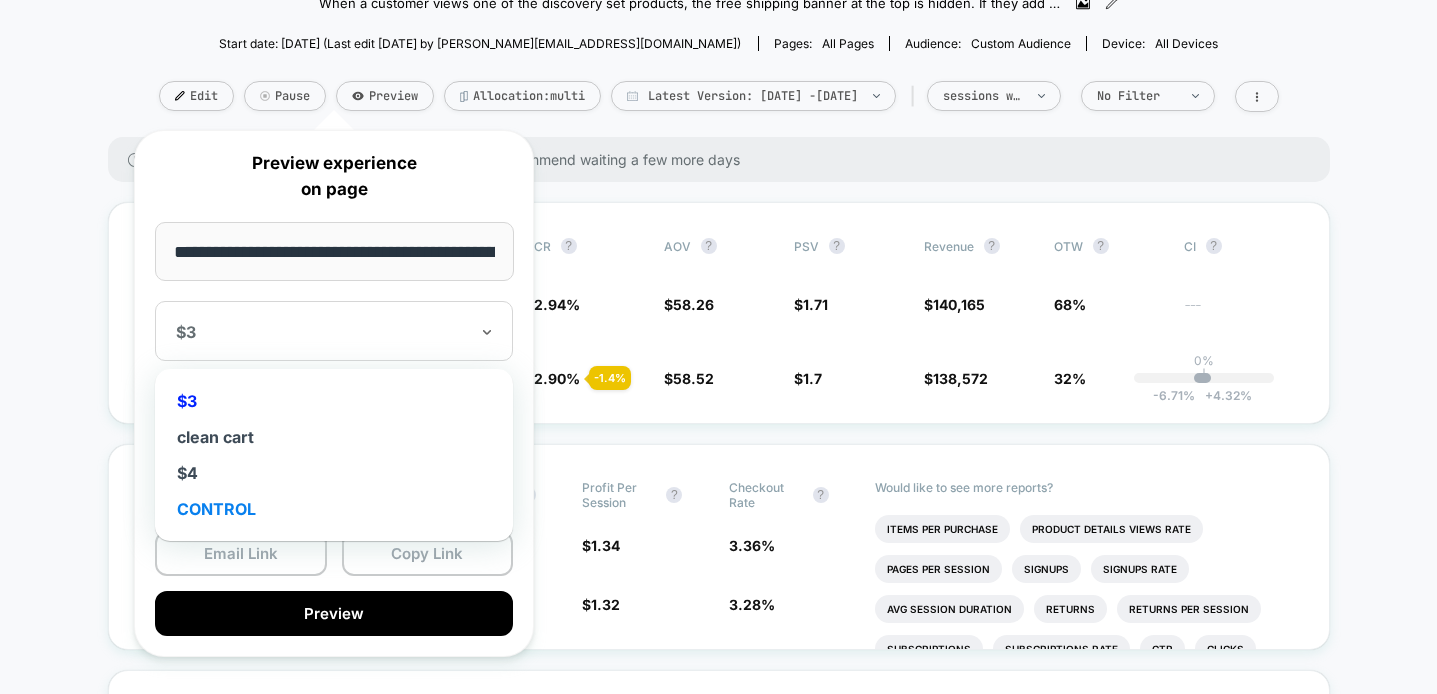 click on "CONTROL" at bounding box center (334, 509) 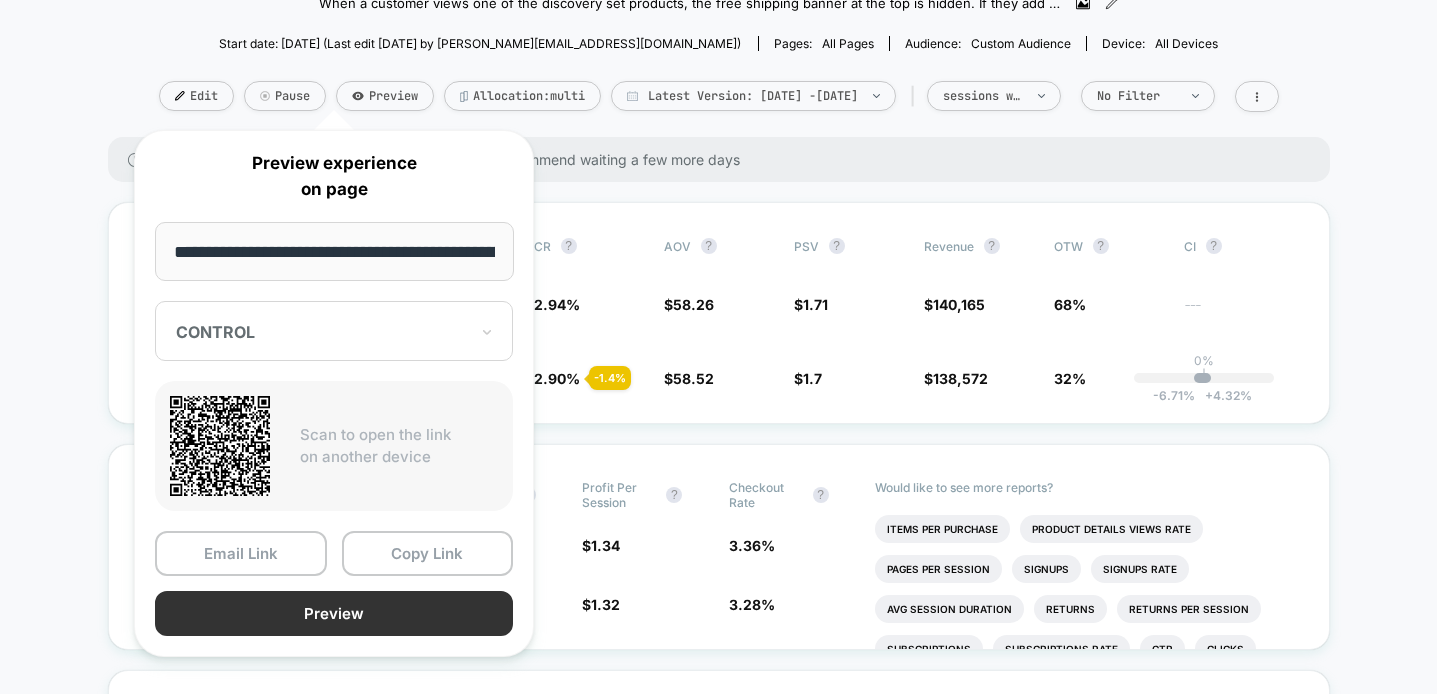 click on "Preview" at bounding box center (334, 613) 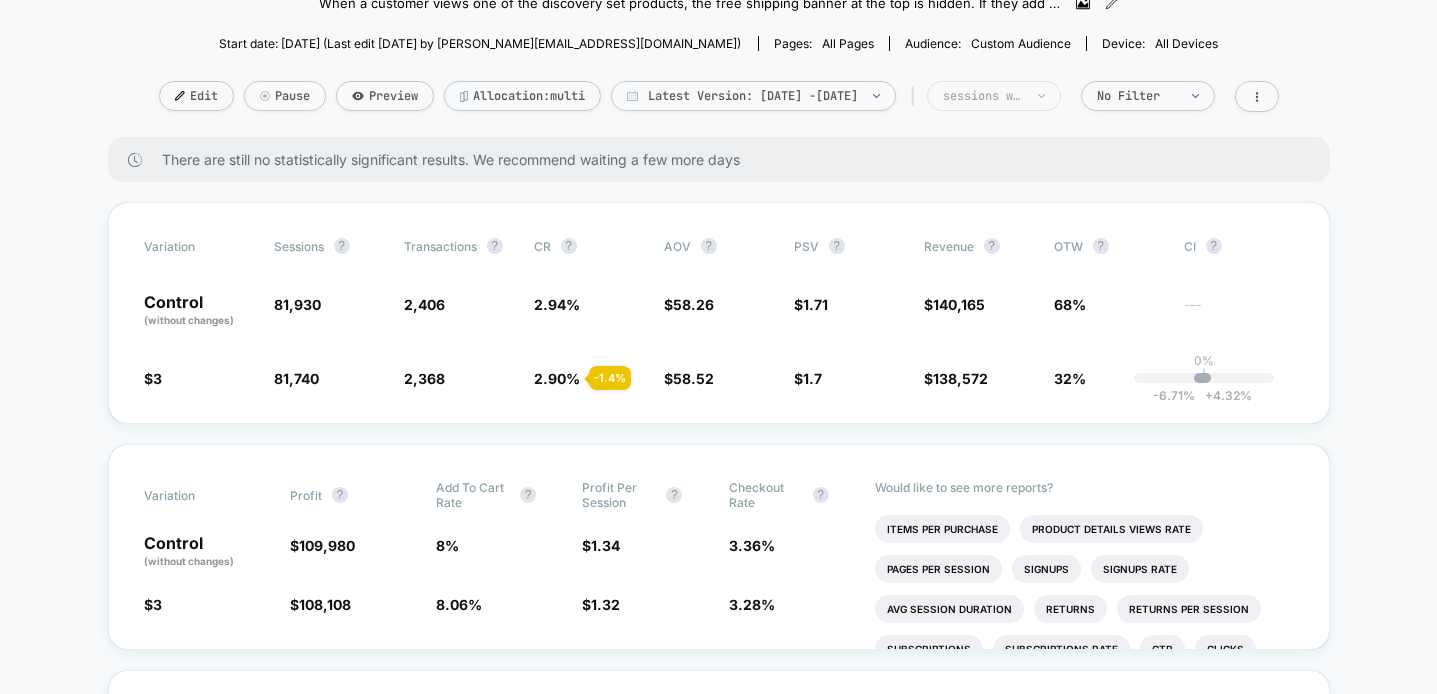 click on "sessions with impression" at bounding box center [994, 96] 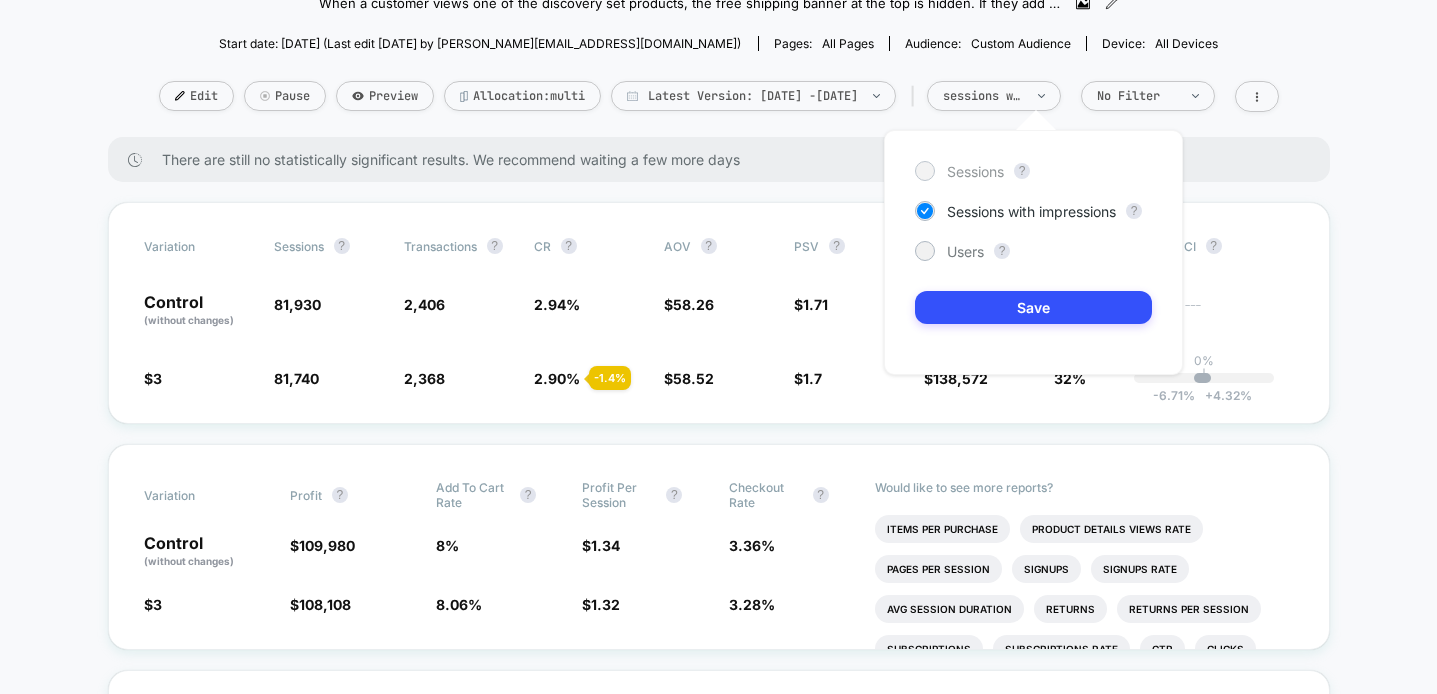 click on "Sessions" at bounding box center (975, 171) 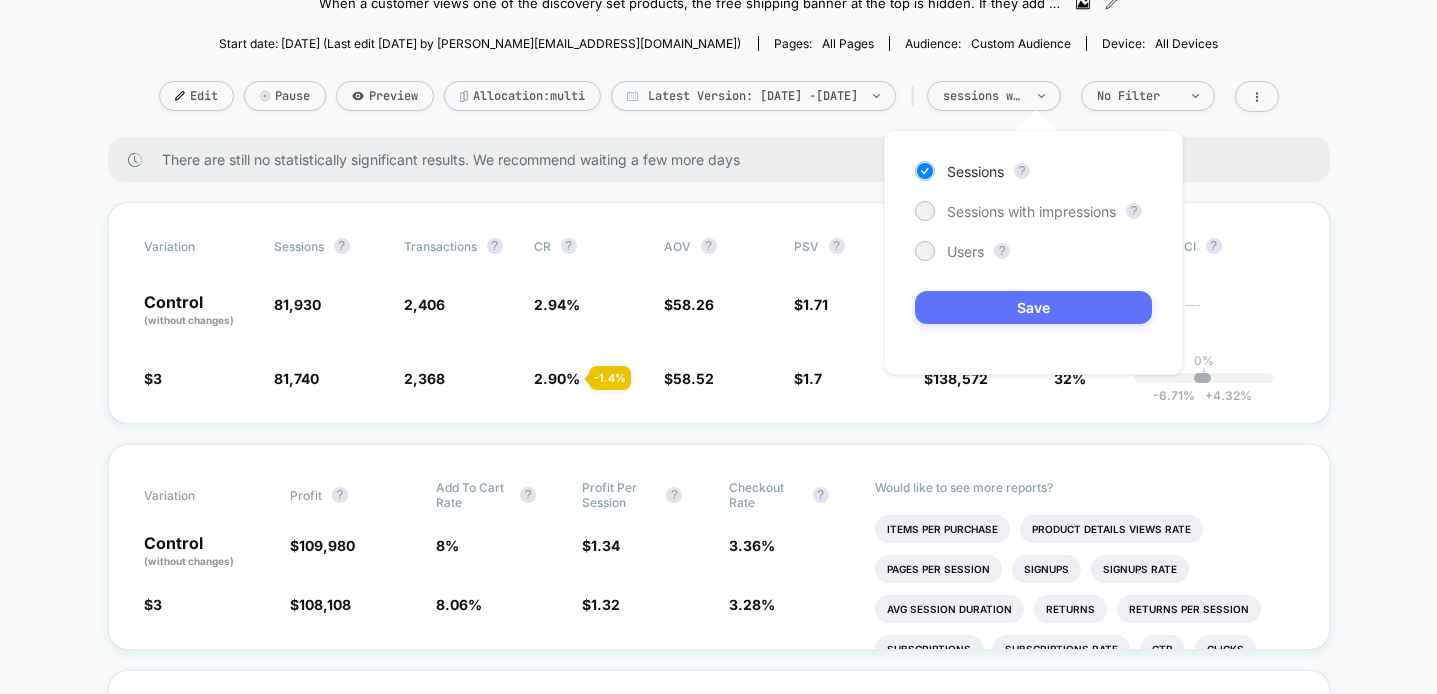 click on "Save" at bounding box center (1033, 307) 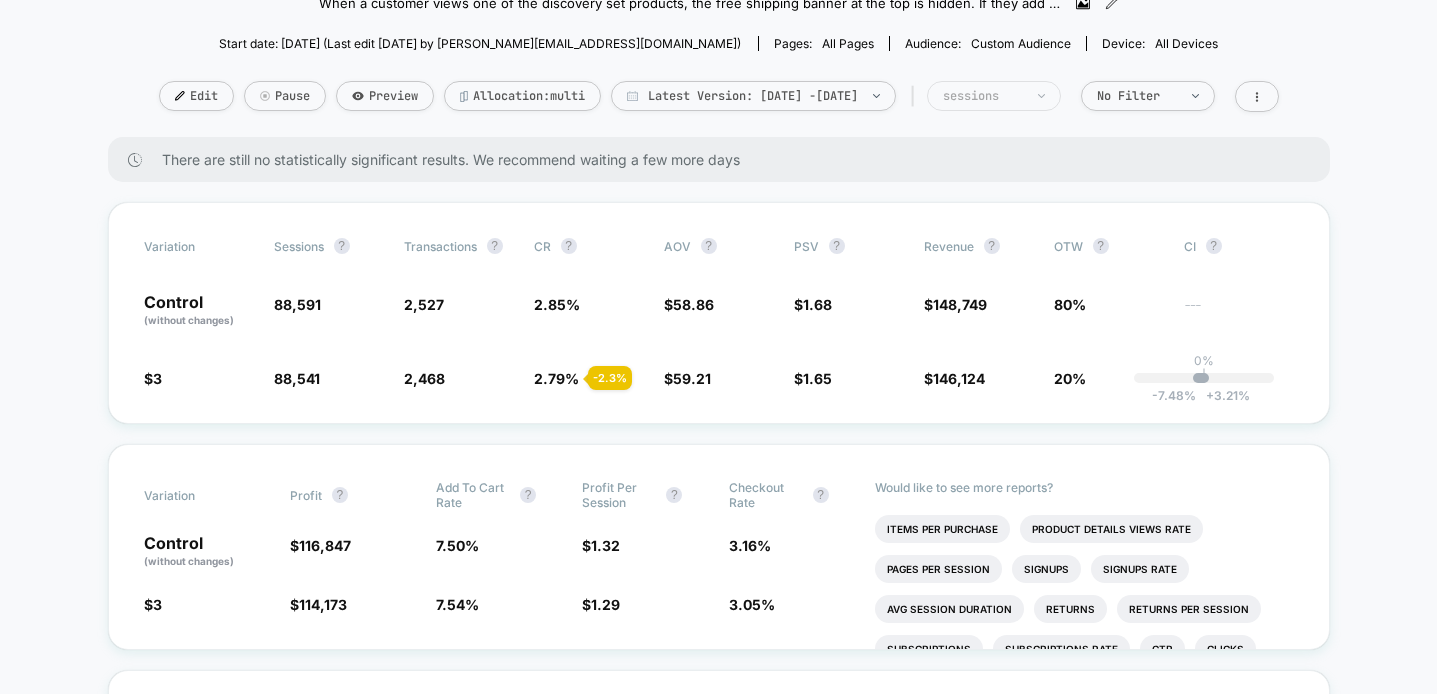 click on "sessions" at bounding box center [983, 96] 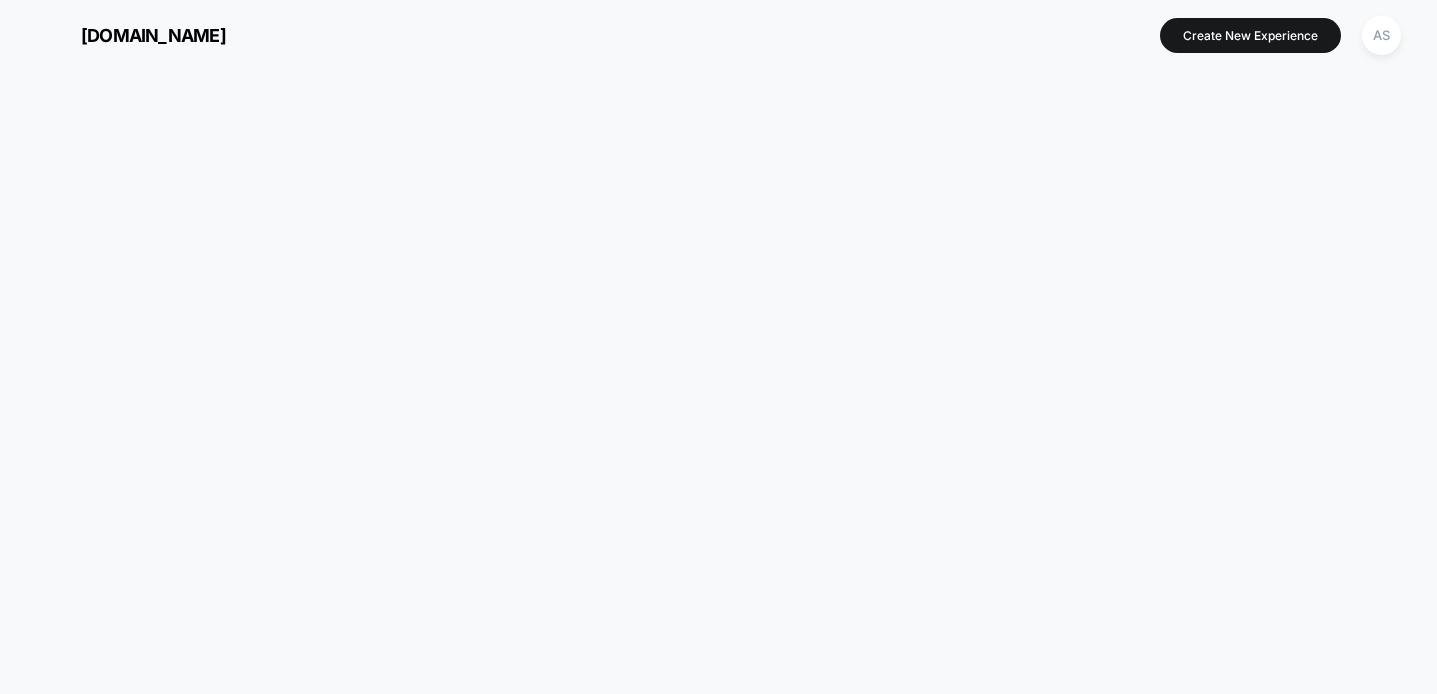 scroll, scrollTop: 0, scrollLeft: 0, axis: both 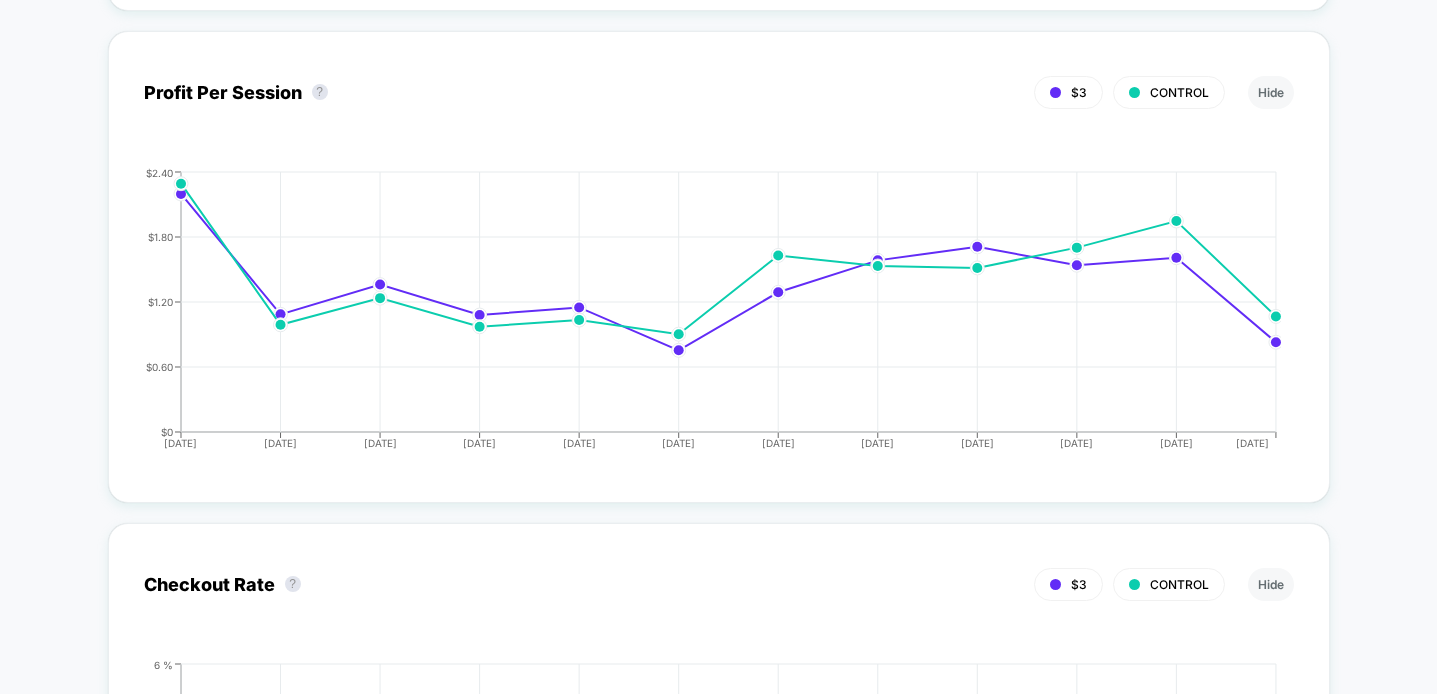 click on "< Back to all live experiences  M + D - SW - Shipping Test - $3 Sets LIVE When a customer views one of the discovery set products, the free shipping banner at the top is hidden. If they add it to their cart and the total is under $50, the shipping cost is automatically adjusted to $3. Click to view images Click to edit experience details When a customer views one of the discovery set products, the free shipping banner at the top is hidden. If they add it to their cart and the total is under $50, the shipping cost is automatically adjusted to $3. Start date: 6/26/2025 (Last edit 7/2/2025 by miguel@visually.io) Pages: all pages Audience: Custom Audience Device: all devices Edit Pause  Preview Allocation:  multi Latest Version:     Jun 26, 2025    -    Jul 7, 2025 |   sessions with impression   No Filter There are still no statistically significant results. We recommend waiting a few more days Variation Sessions ? Transactions ? CR ? AOV ? PSV ? Revenue ? OTW ? CI ? Control (without changes) 83,140 2,444 2.94 %" at bounding box center (718, -1321) 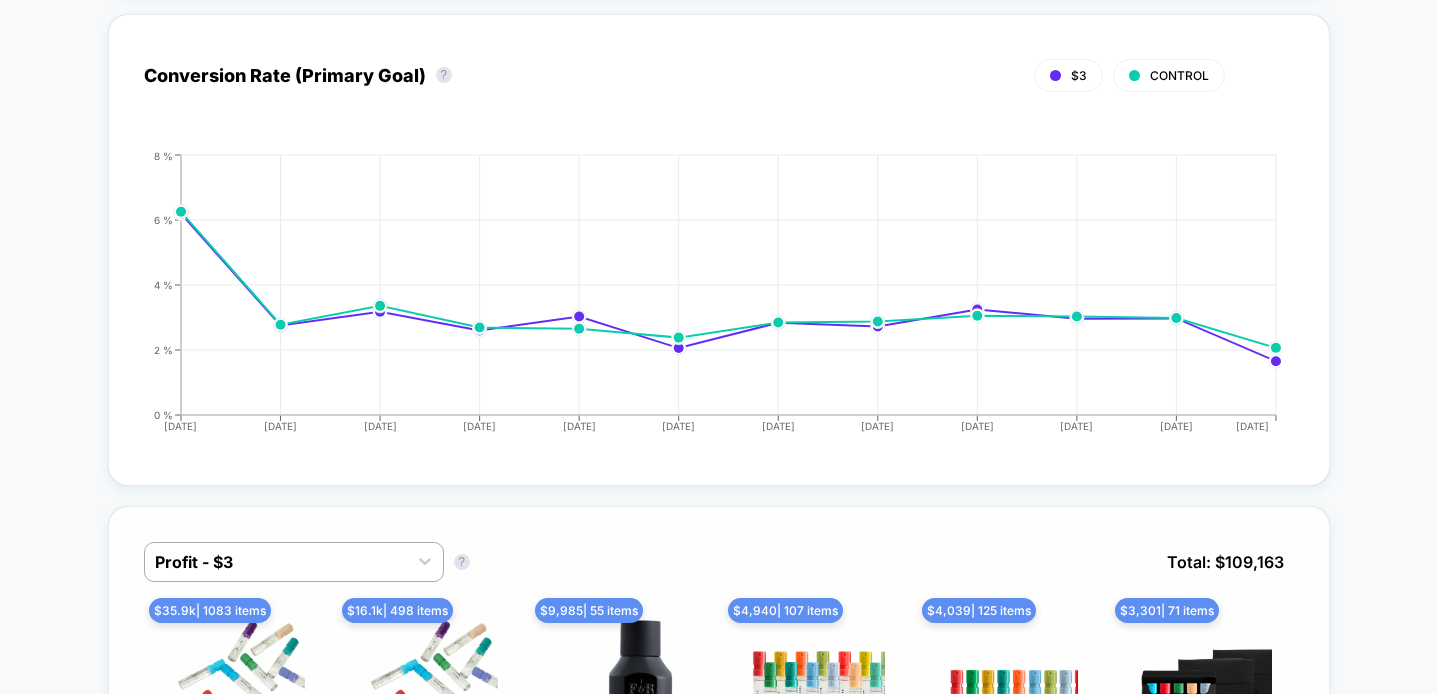 scroll, scrollTop: 850, scrollLeft: 0, axis: vertical 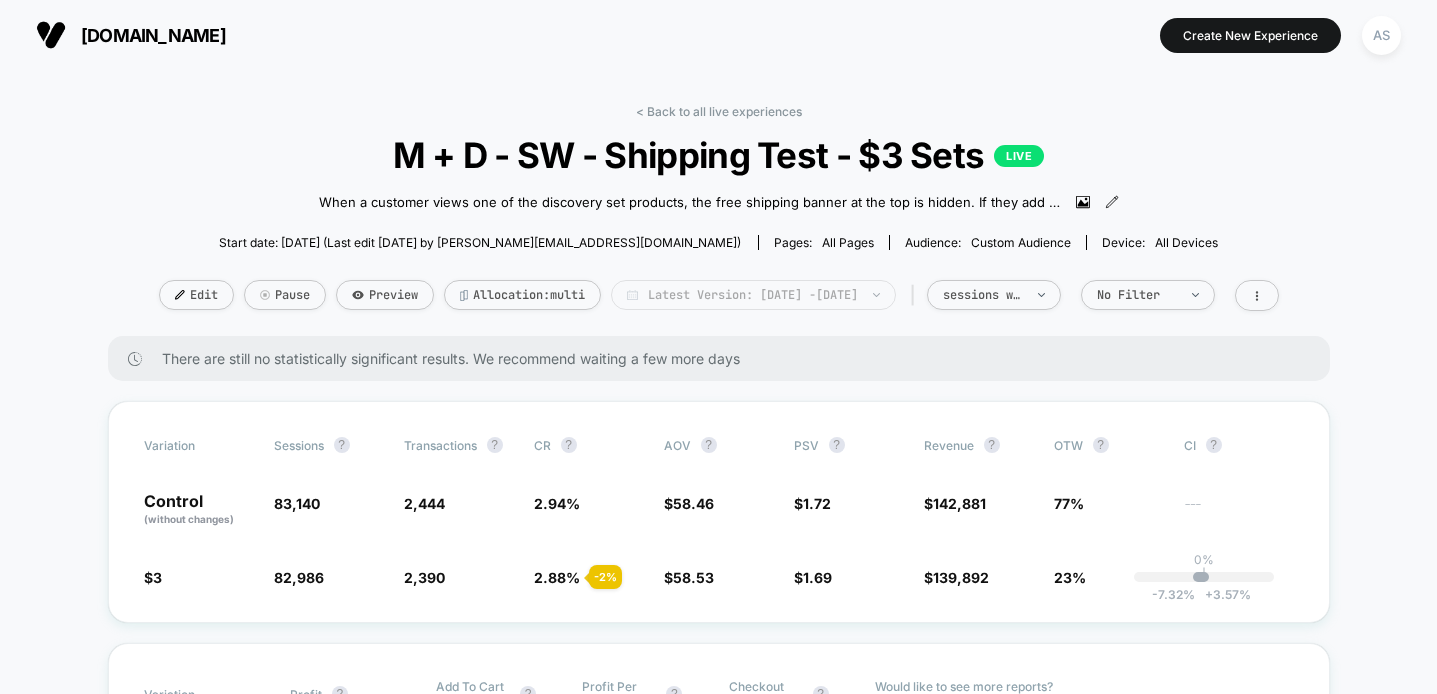 click on "Latest Version:     Jun 26, 2025    -    Jul 7, 2025" at bounding box center (753, 295) 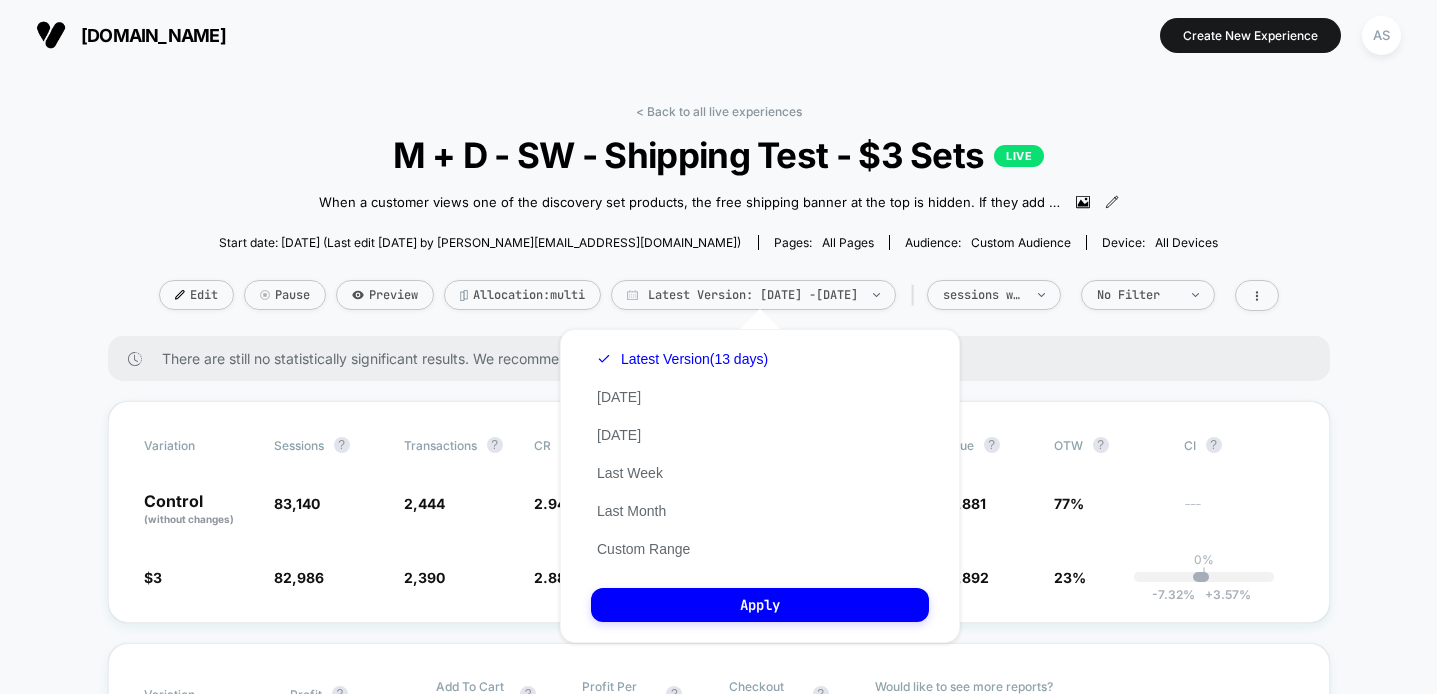 click on "Start date: 6/26/2025 (Last edit 7/2/2025 by miguel@visually.io) Pages: all pages Audience: Custom Audience Device: all devices" at bounding box center [719, 242] 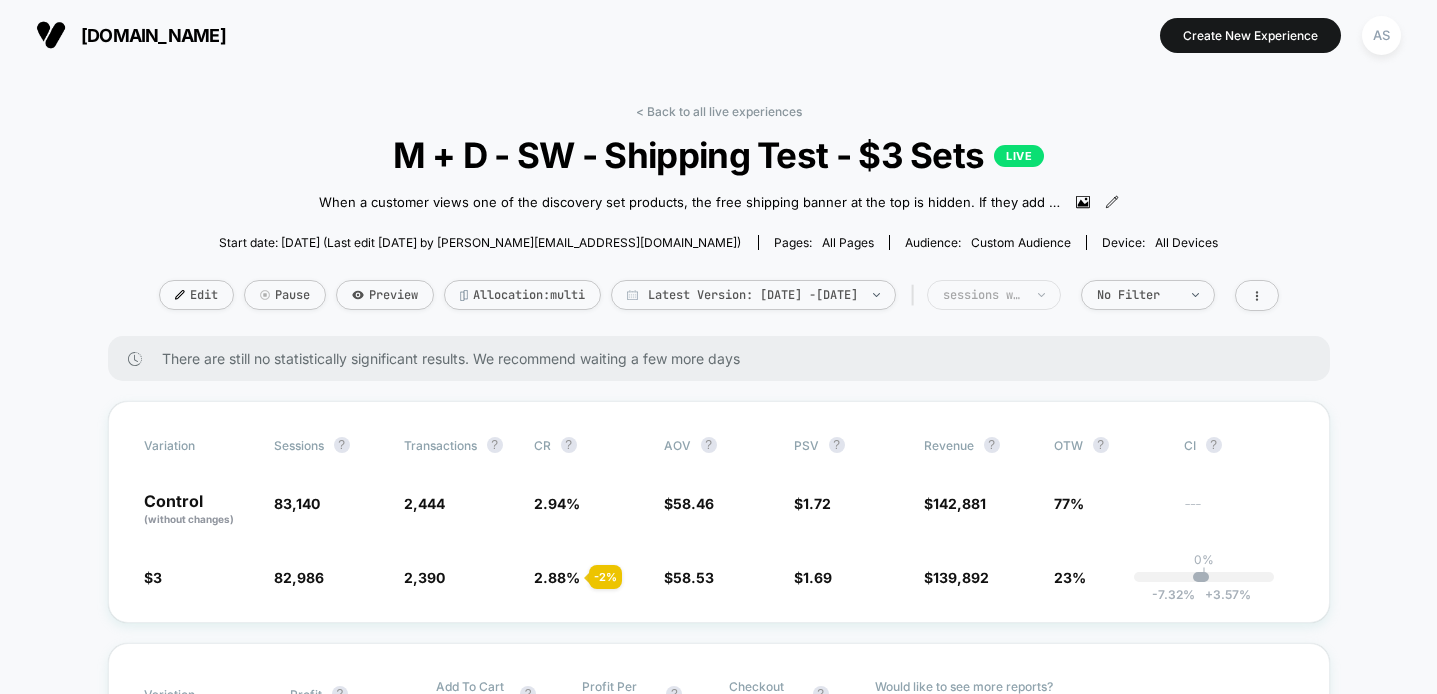 click on "sessions with impression" at bounding box center (994, 295) 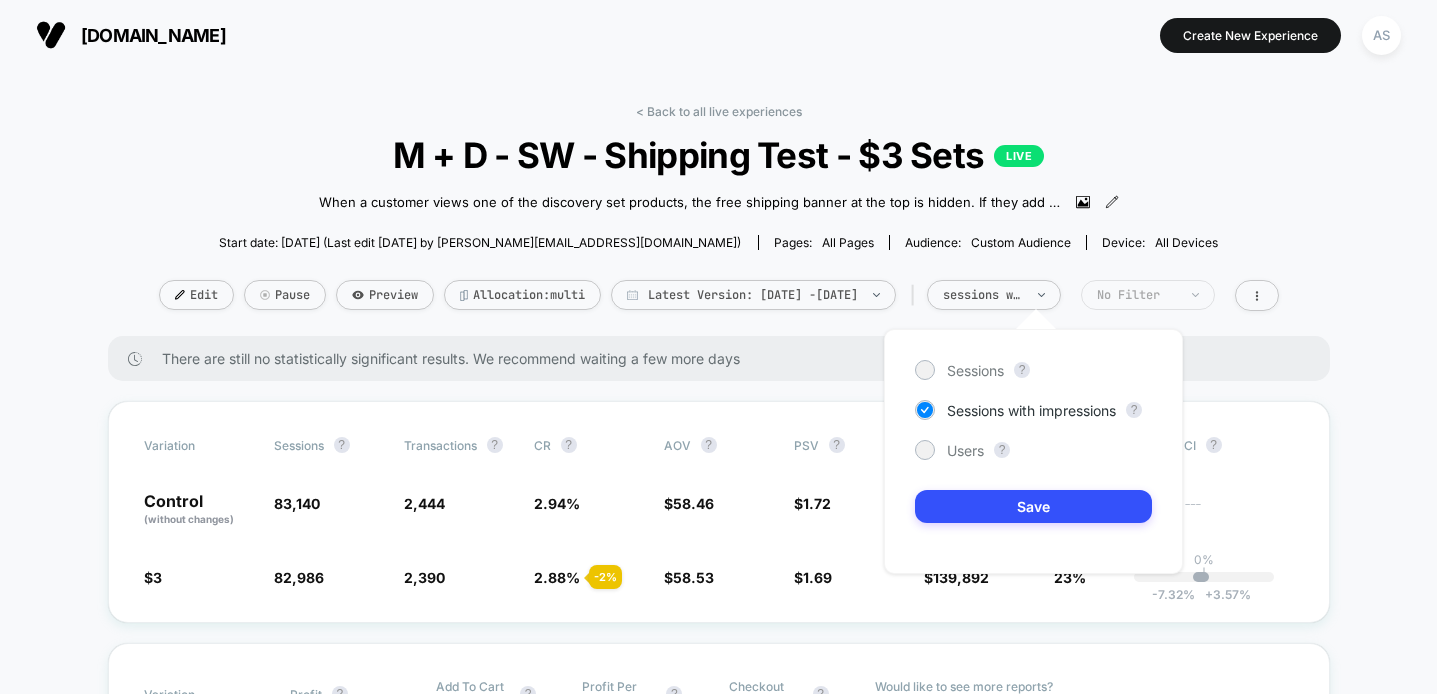 click on "No Filter" at bounding box center [1137, 295] 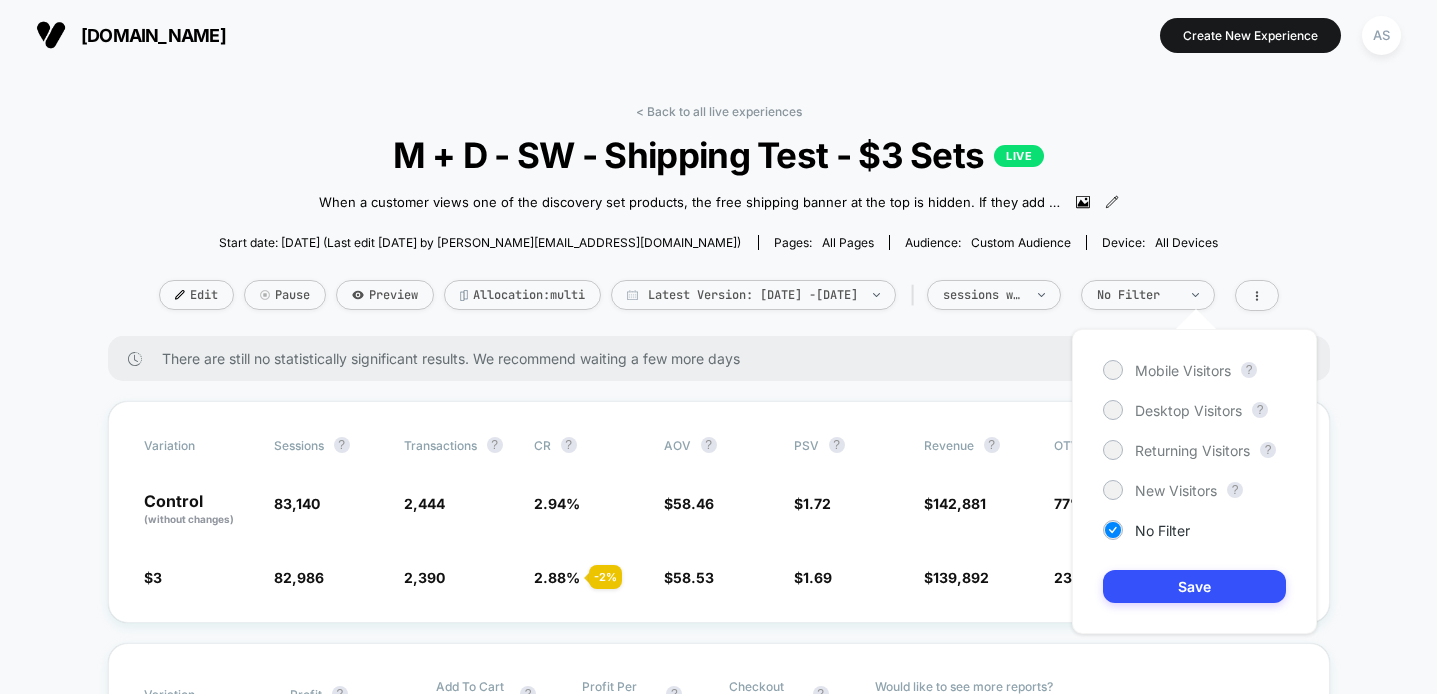 click on "< Back to all live experiences  M + D - SW - Shipping Test - $3 Sets LIVE When a customer views one of the discovery set products, the free shipping banner at the top is hidden. If they add it to their cart and the total is under $50, the shipping cost is automatically adjusted to $3. Click to view images Click to edit experience details When a customer views one of the discovery set products, the free shipping banner at the top is hidden. If they add it to their cart and the total is under $50, the shipping cost is automatically adjusted to $3. Start date: 6/26/2025 (Last edit 7/2/2025 by miguel@visually.io) Pages: all pages Audience: Custom Audience Device: all devices Edit Pause  Preview Allocation:  multi Latest Version:     Jun 26, 2025    -    Jul 7, 2025 |   sessions with impression   No Filter" at bounding box center (719, 220) 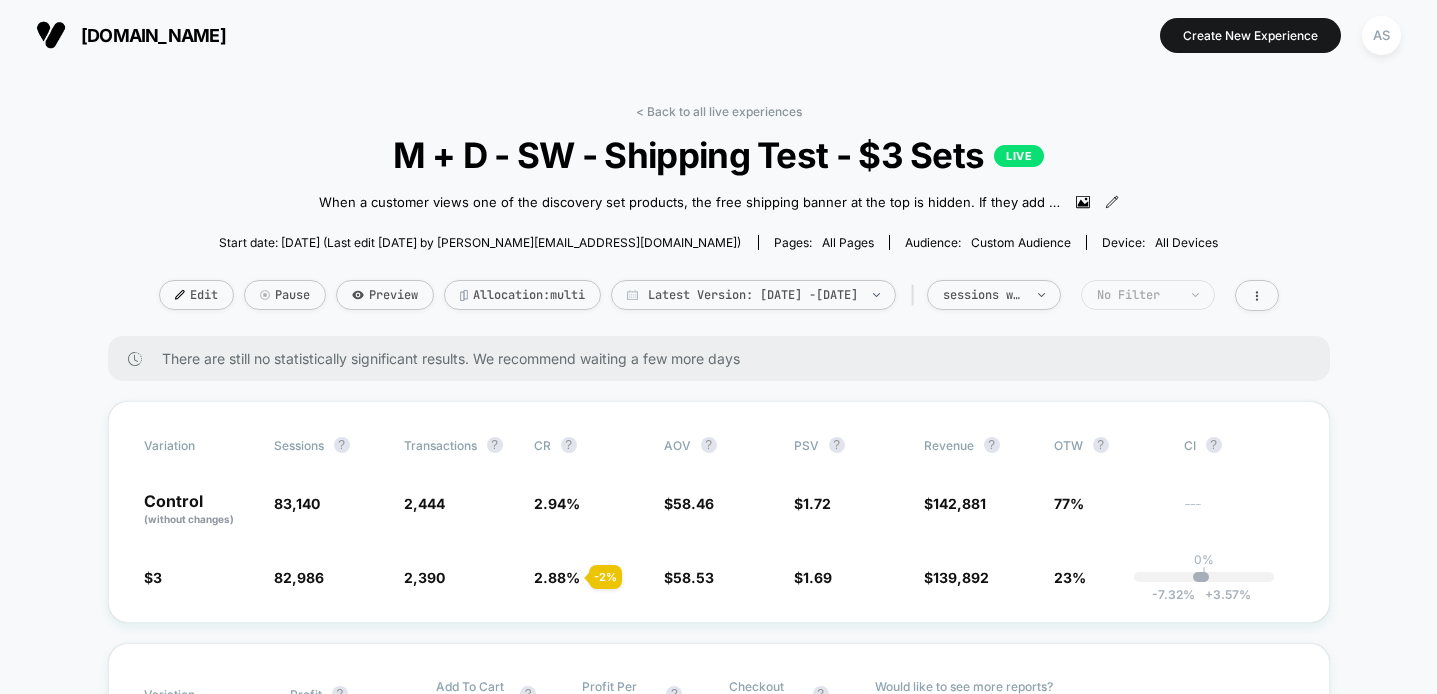 click on "No Filter" at bounding box center [1137, 295] 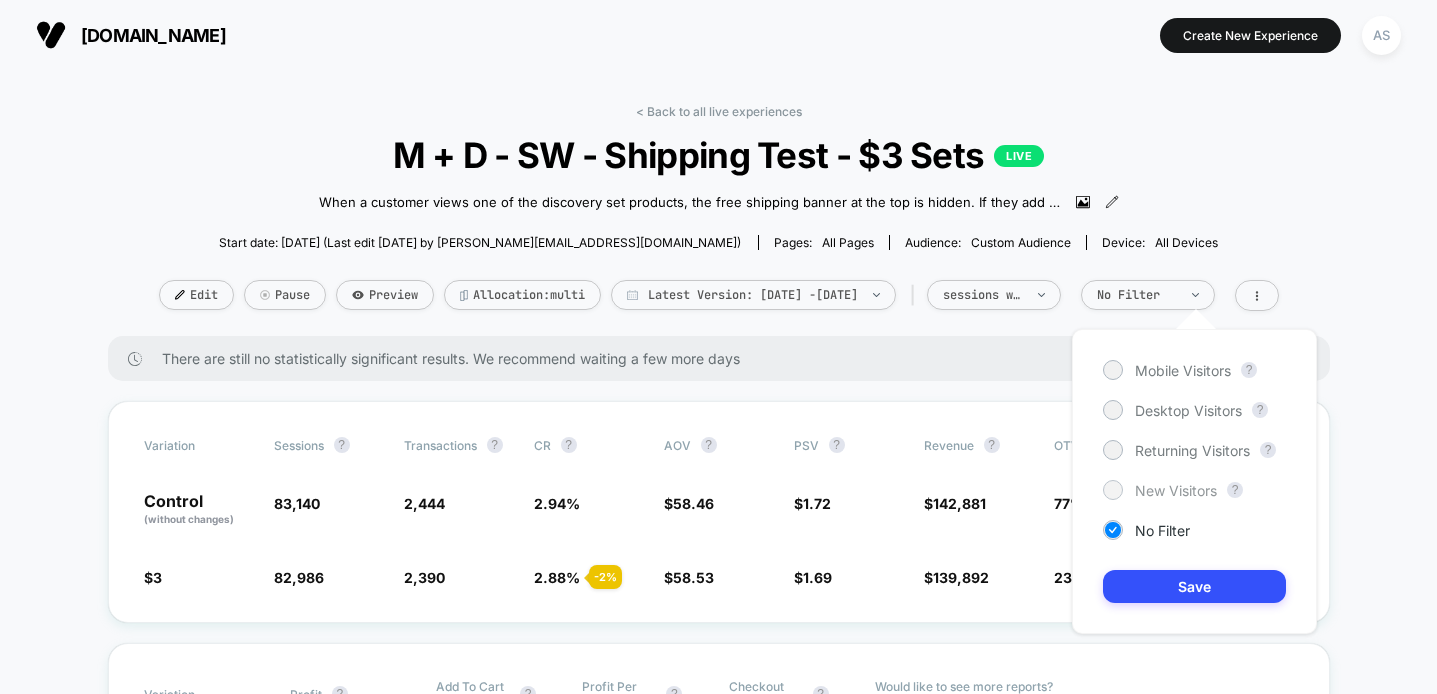 click on "New Visitors" at bounding box center [1160, 490] 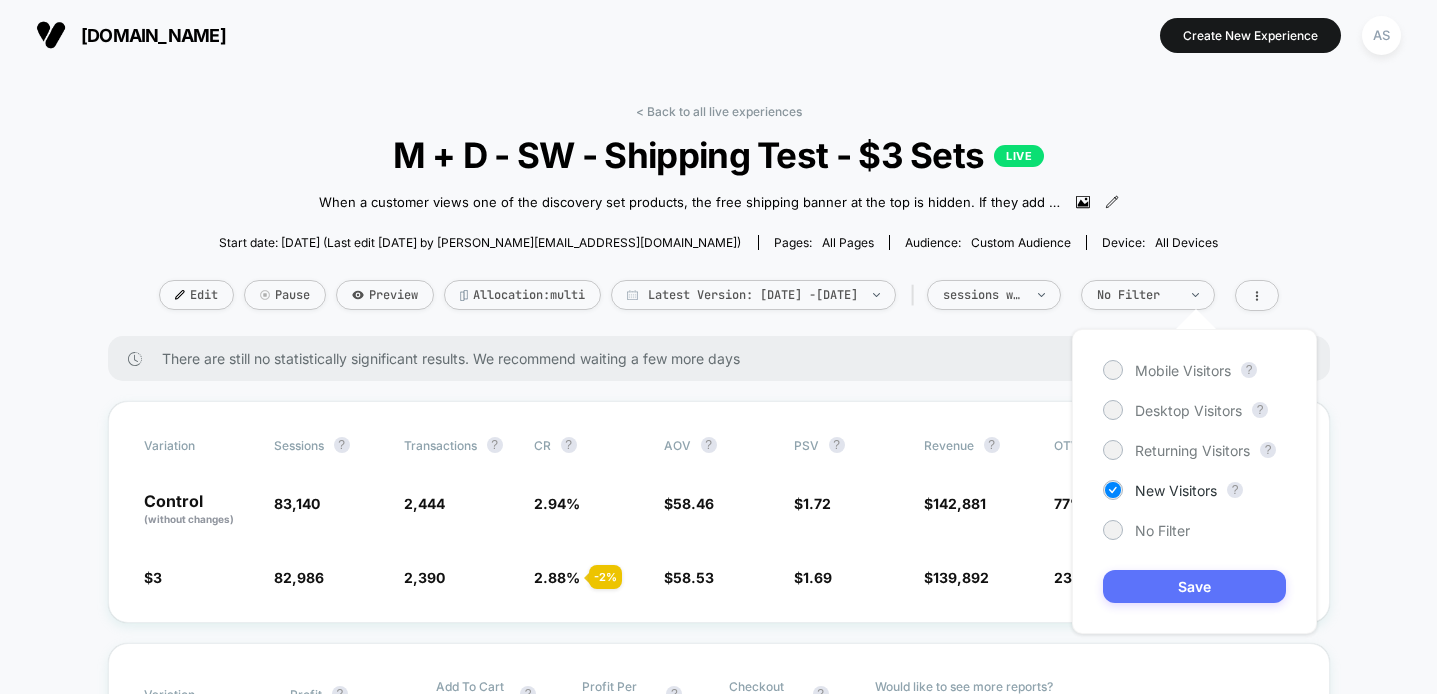 click on "Save" at bounding box center [1194, 586] 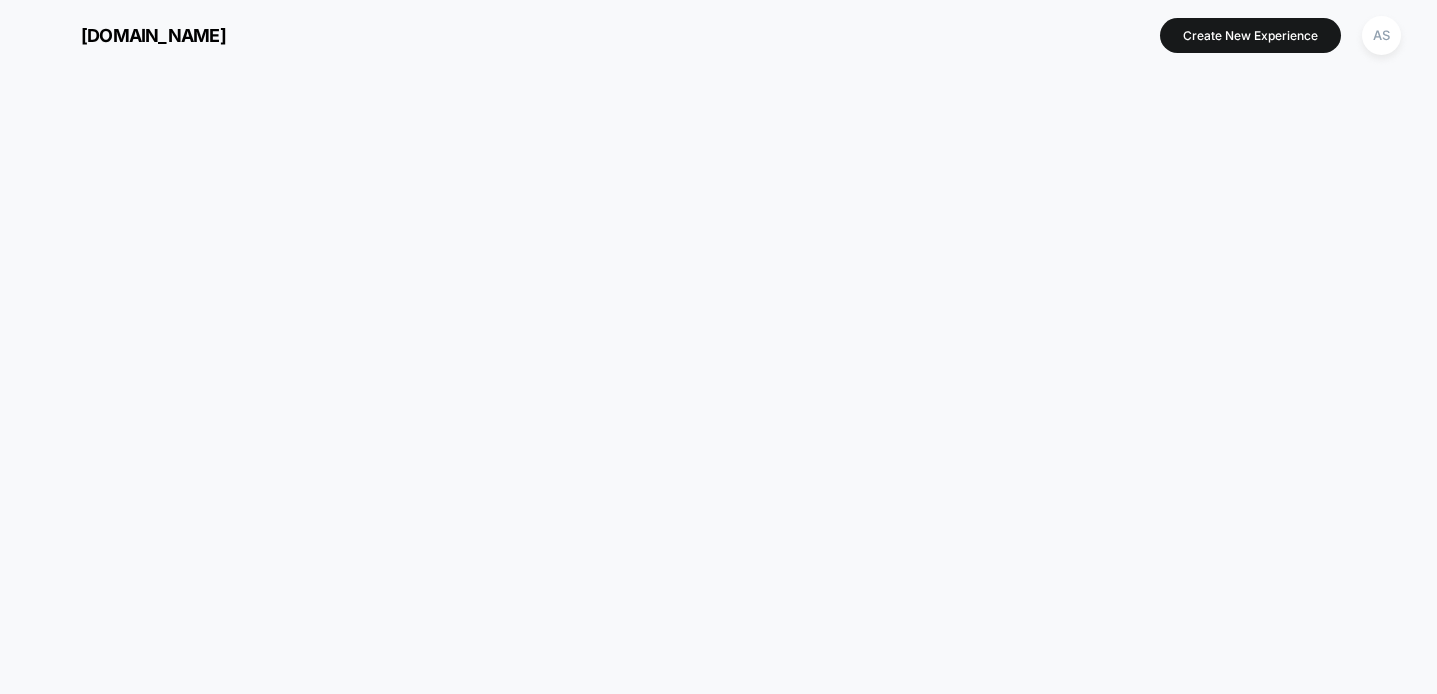scroll, scrollTop: 0, scrollLeft: 0, axis: both 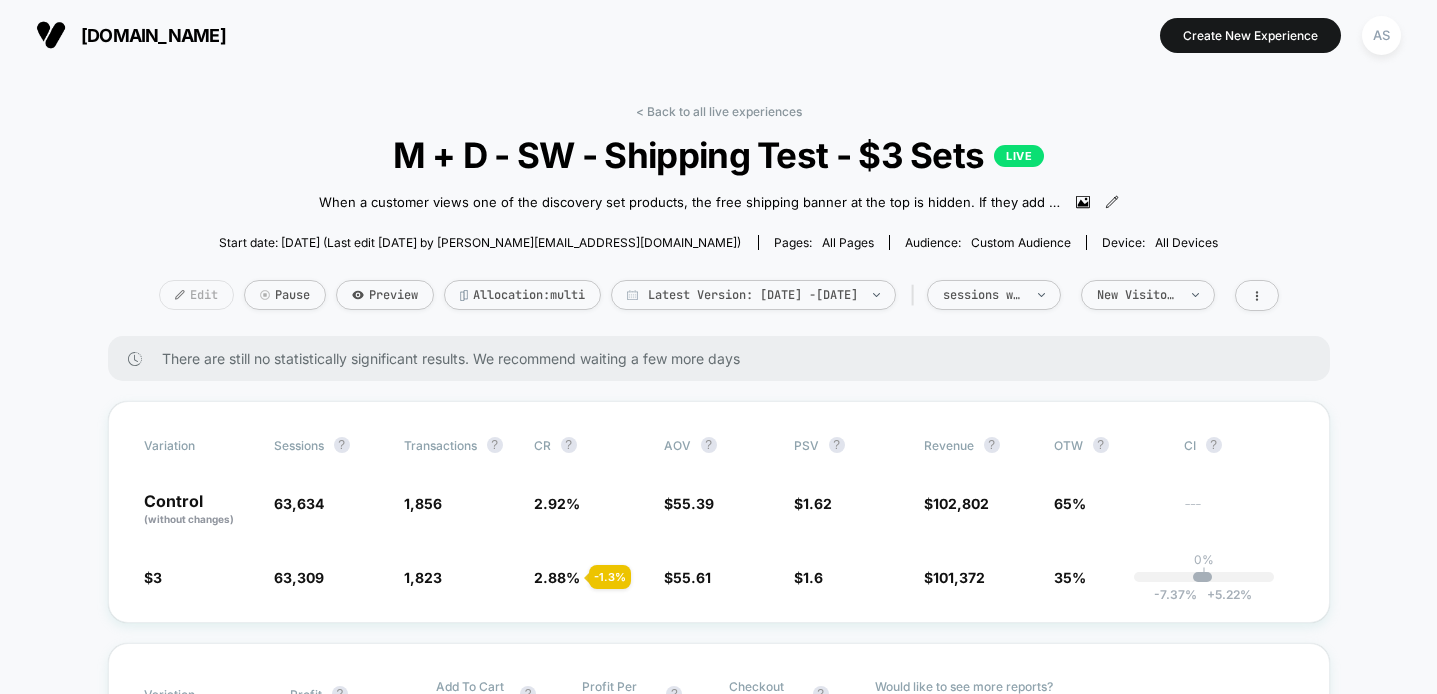 click on "Edit" at bounding box center [196, 295] 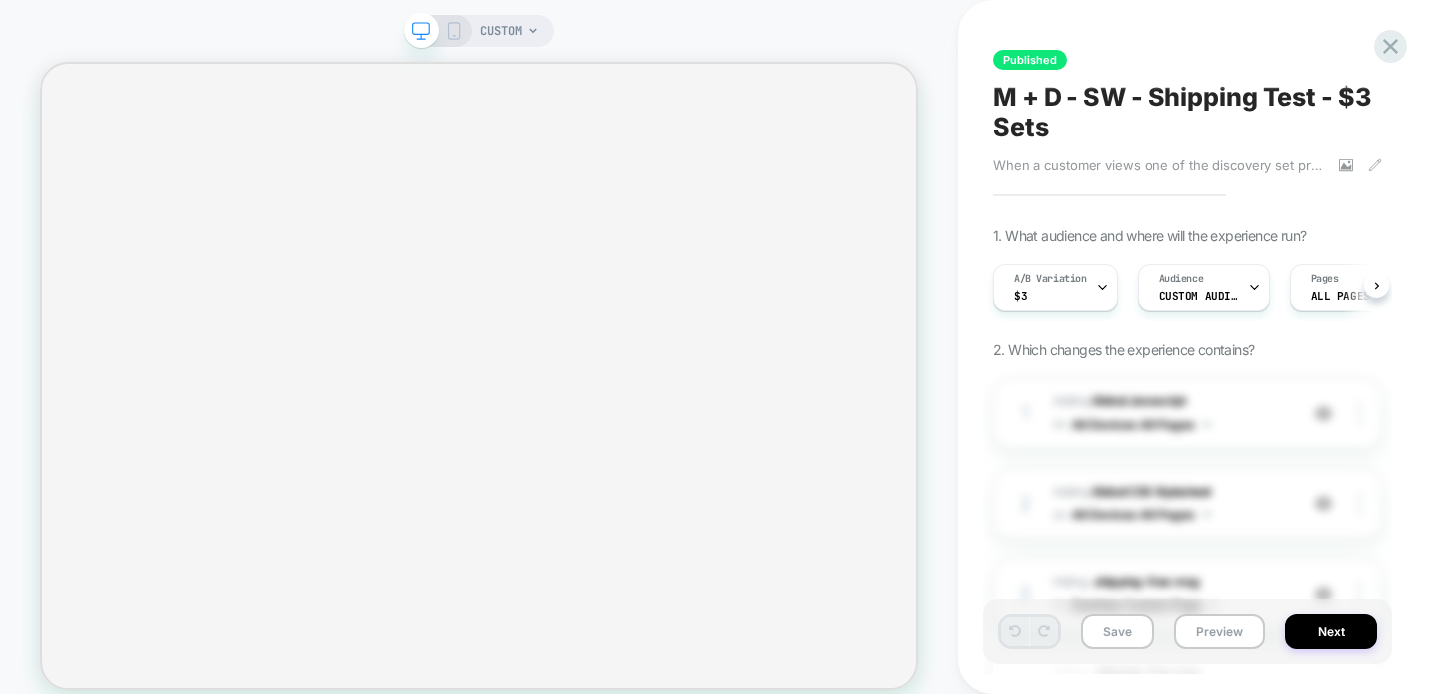 scroll, scrollTop: 0, scrollLeft: 1, axis: horizontal 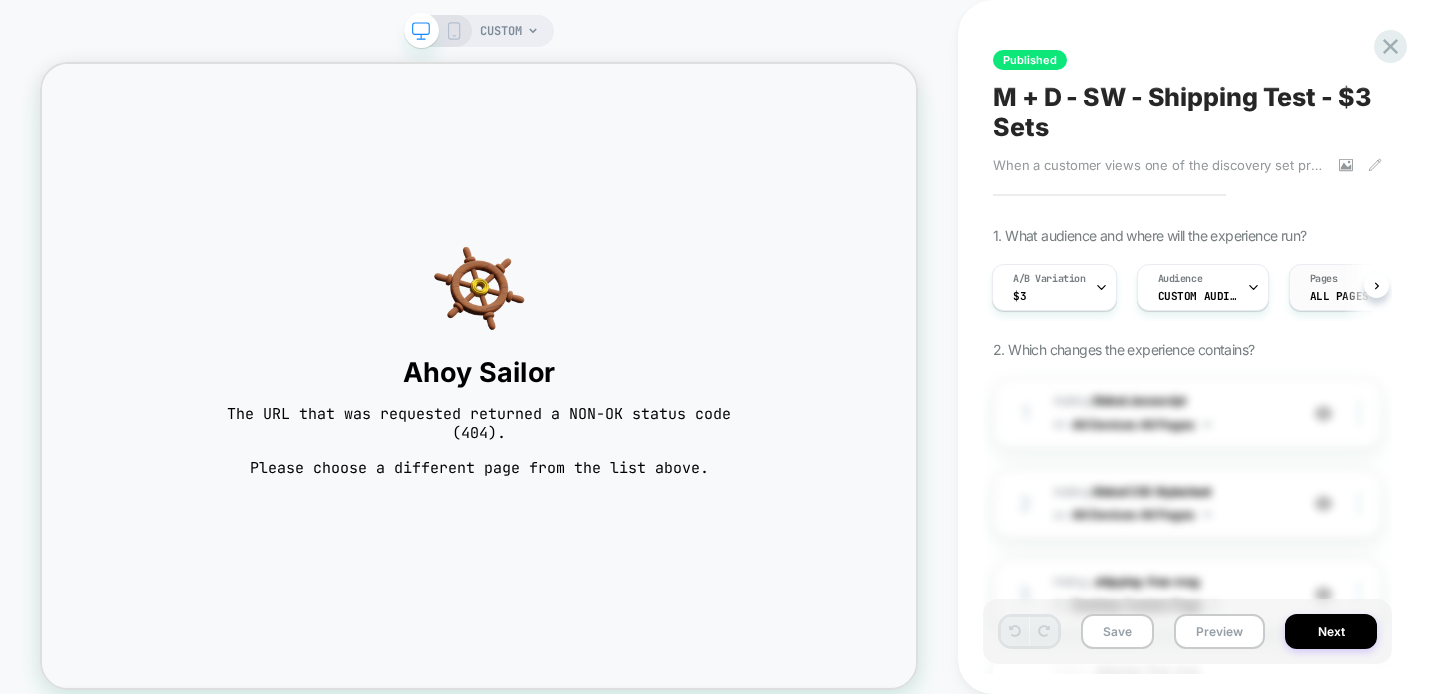 click on "ALL PAGES" at bounding box center [1339, 296] 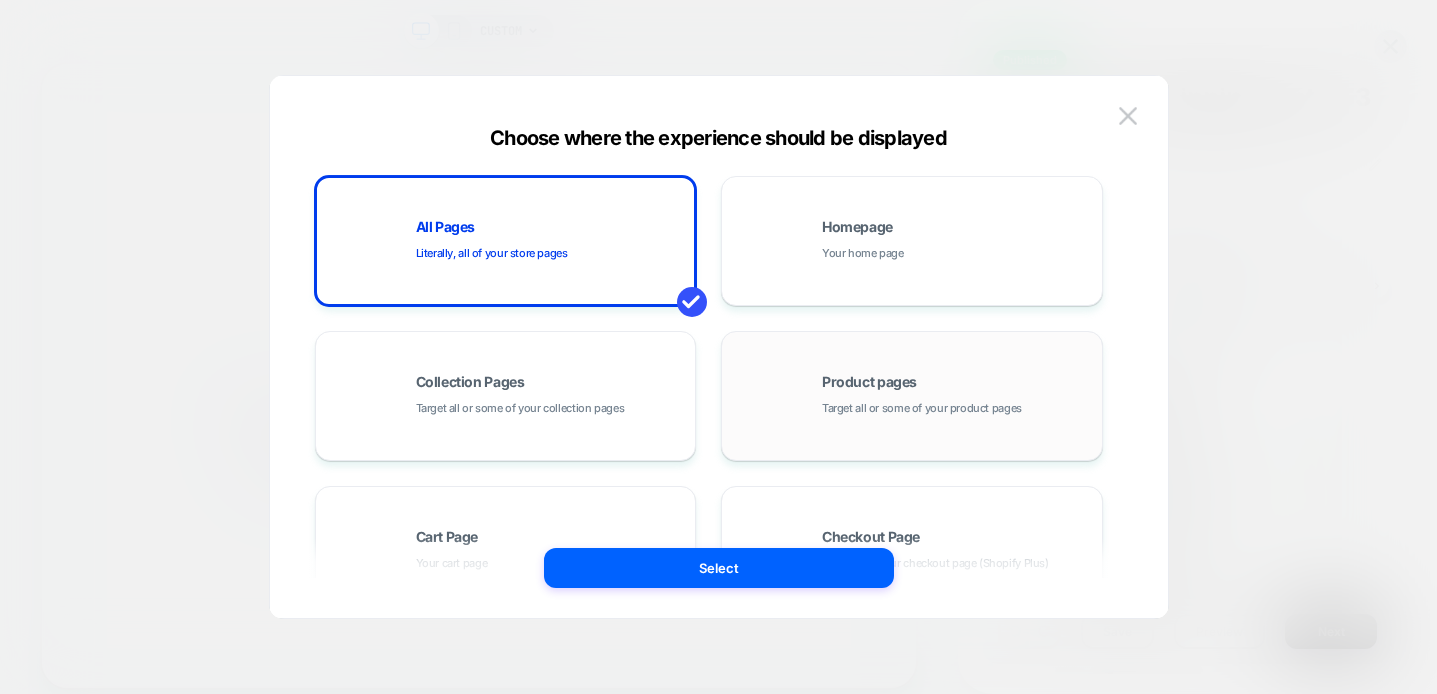 click on "Product pages Target all or some of your product pages" at bounding box center [912, 396] 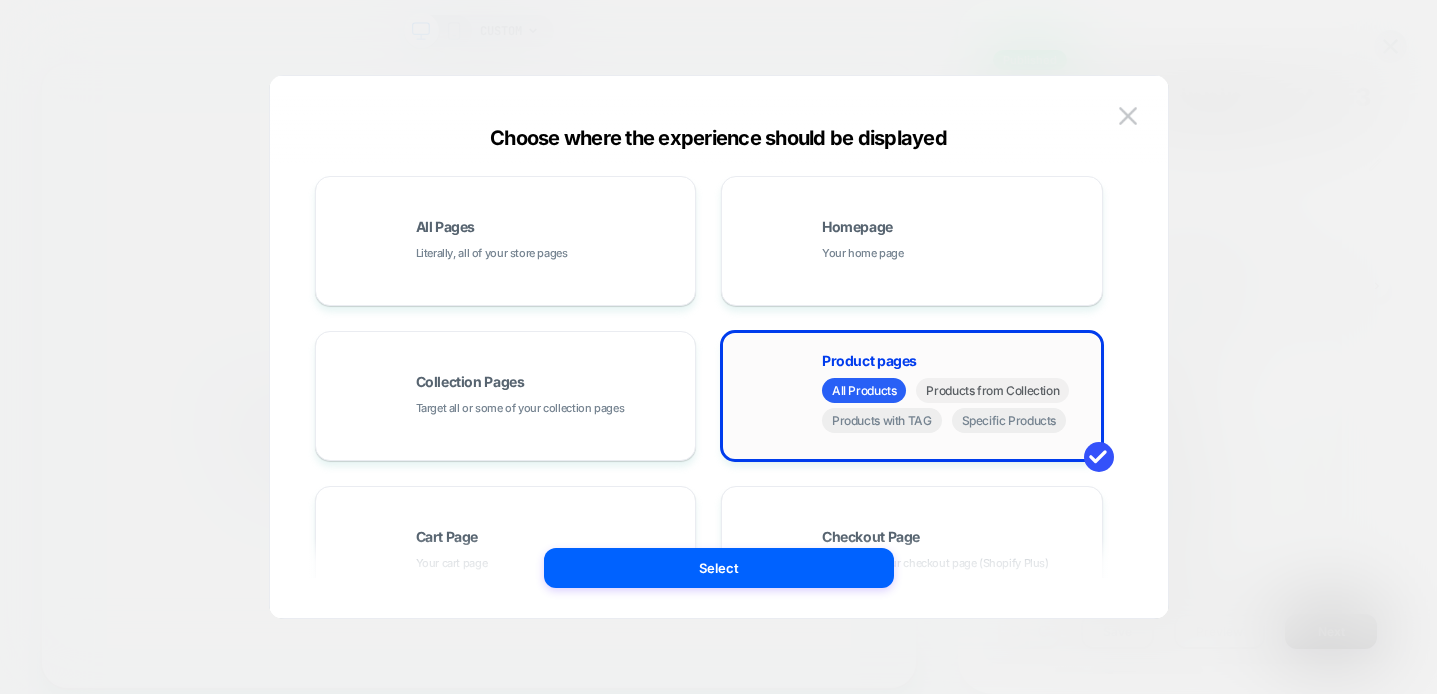 click on "Products from Collection" at bounding box center [992, 390] 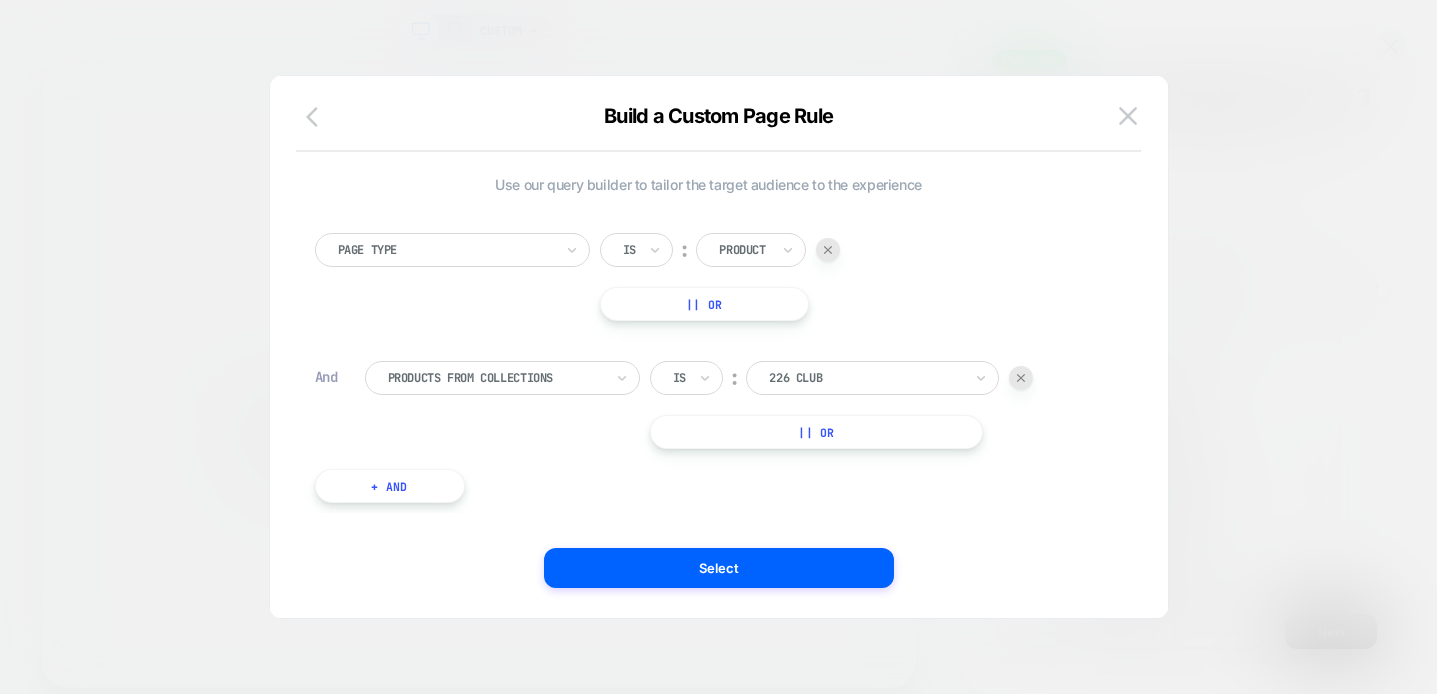 click 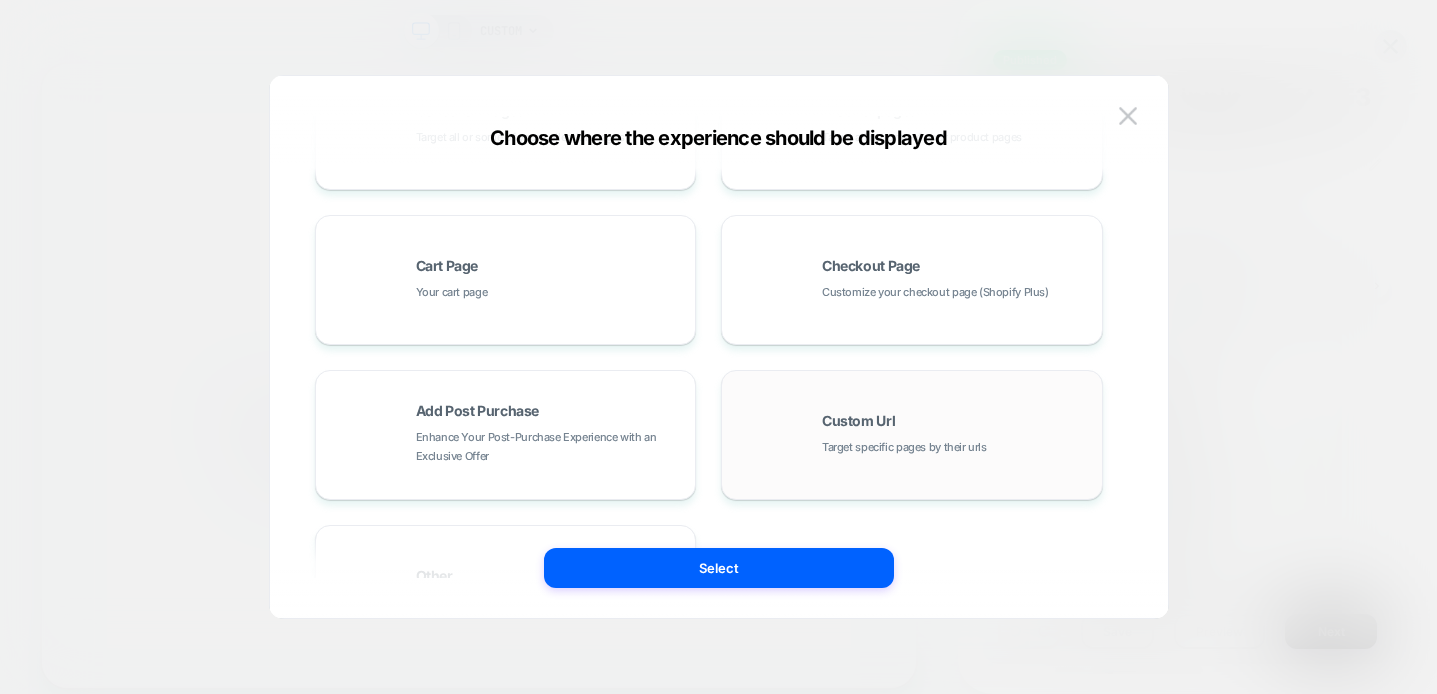 scroll, scrollTop: 408, scrollLeft: 0, axis: vertical 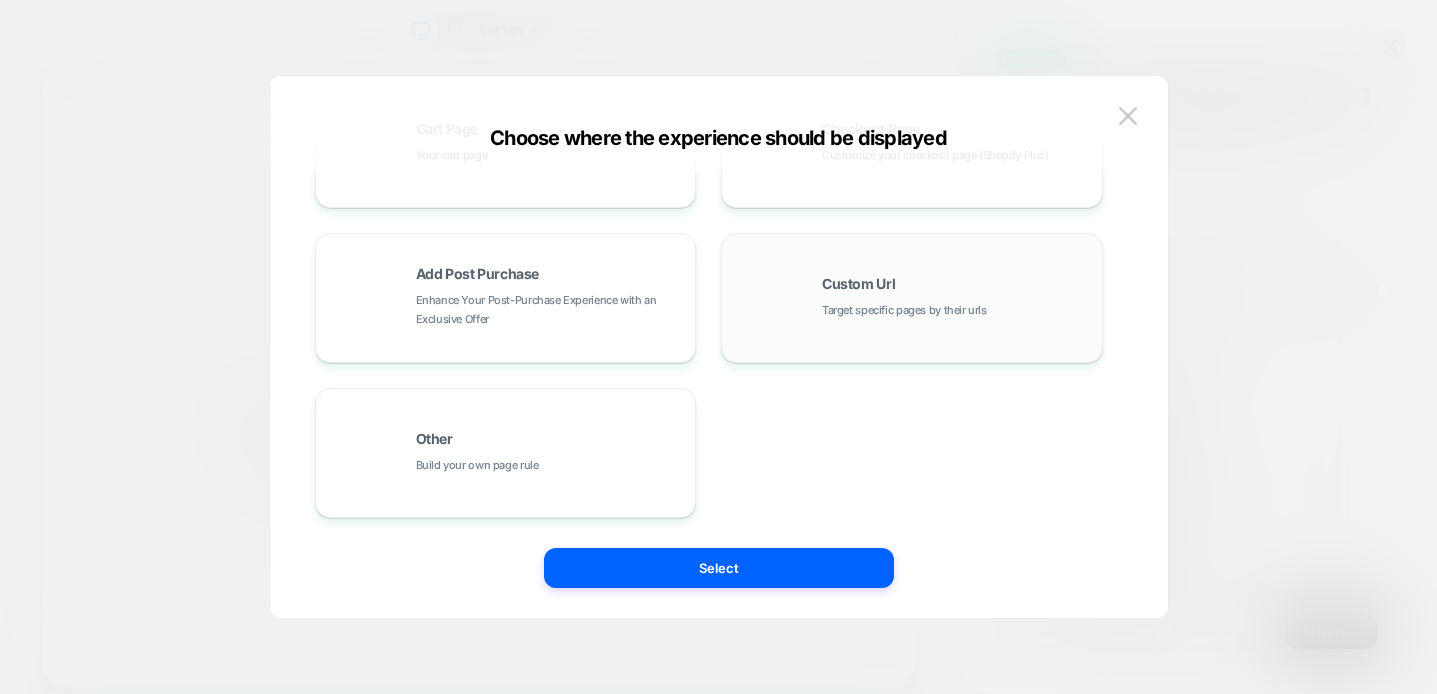 click on "Target specific pages by their urls" at bounding box center [904, 310] 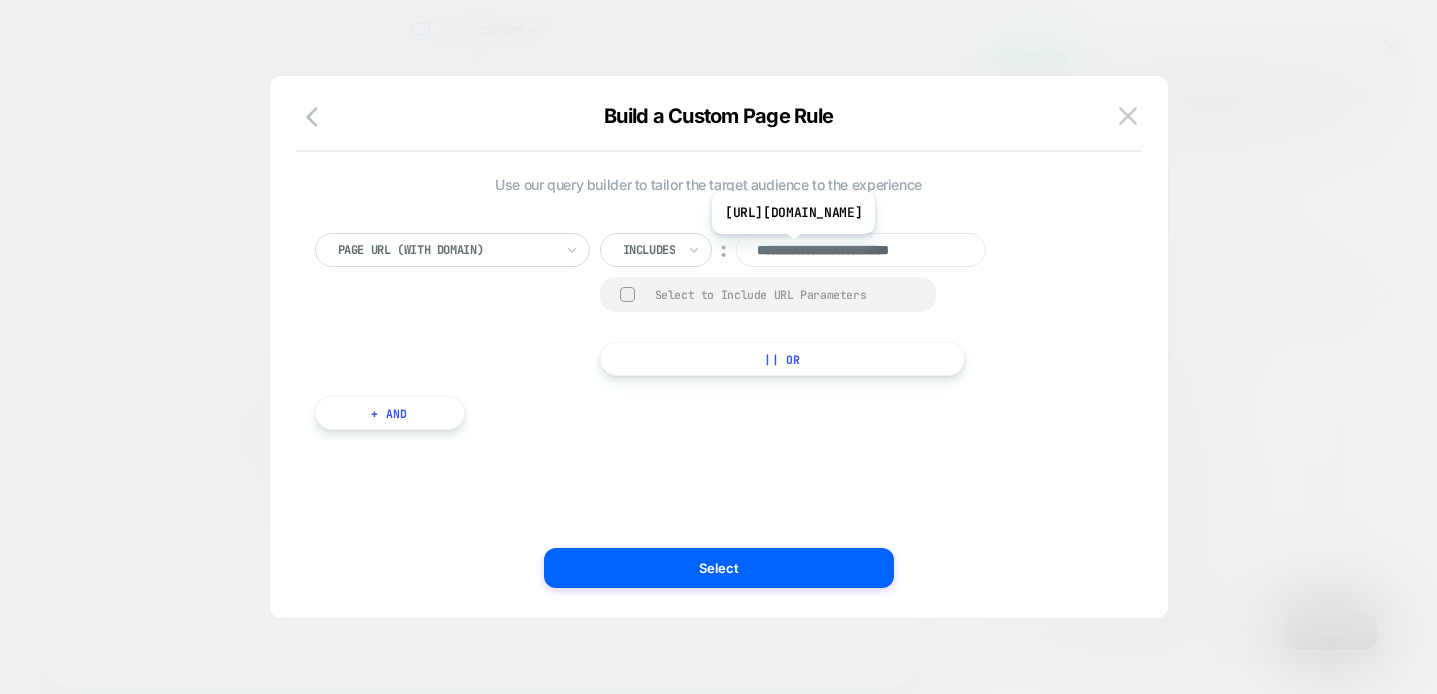 scroll, scrollTop: 0, scrollLeft: 11, axis: horizontal 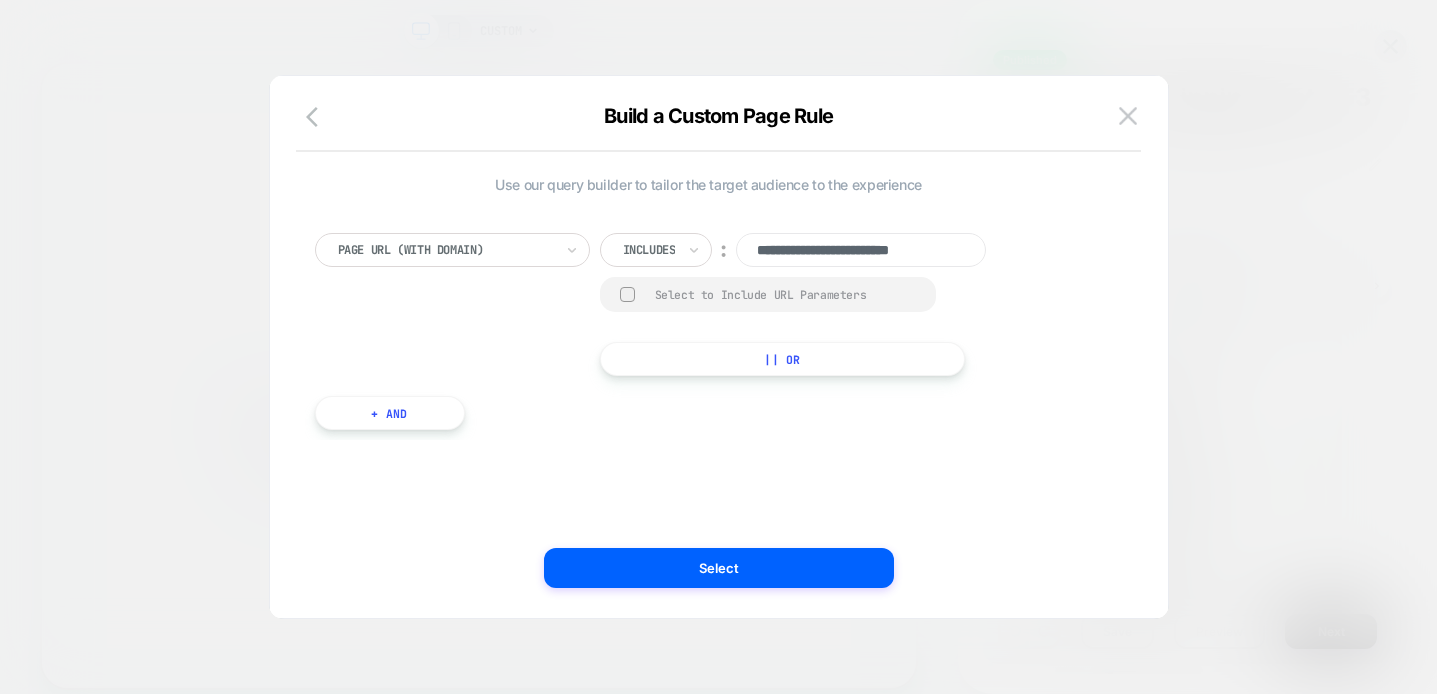 drag, startPoint x: 961, startPoint y: 255, endPoint x: 619, endPoint y: 232, distance: 342.77252 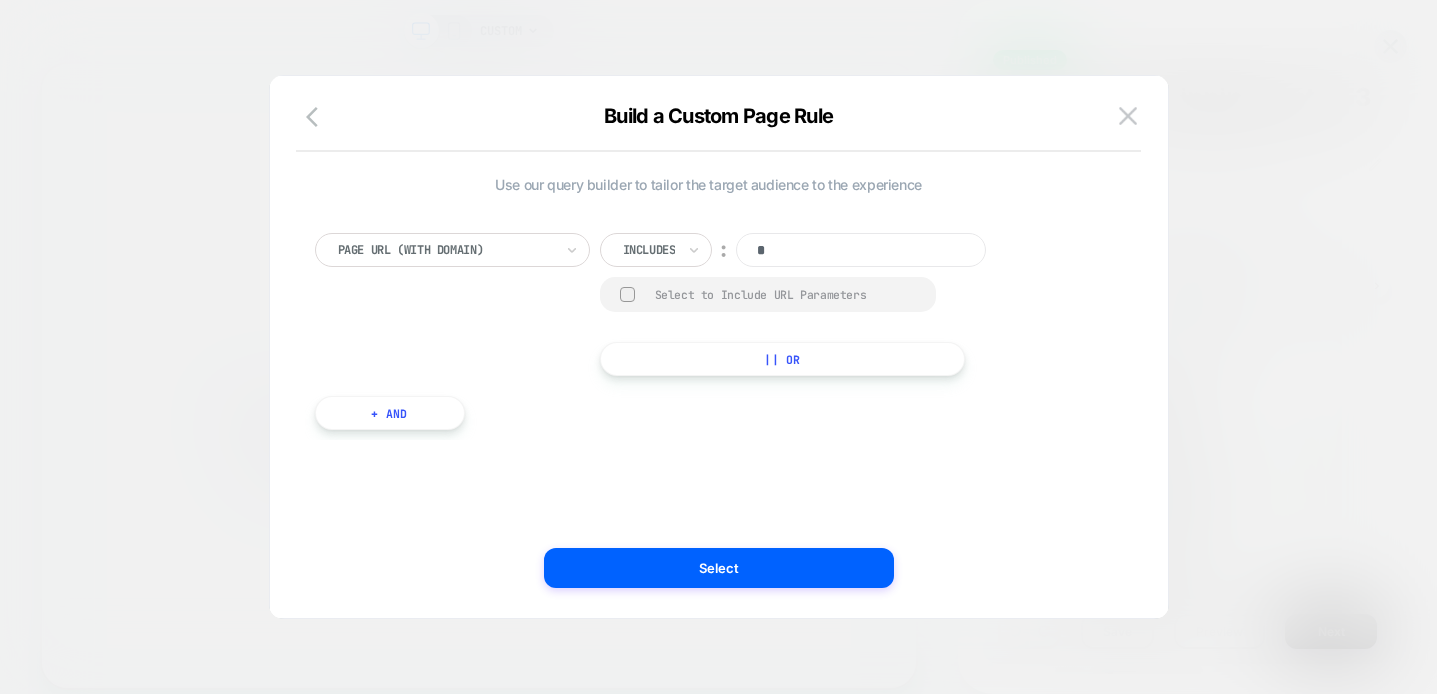 click on "*" at bounding box center [861, 250] 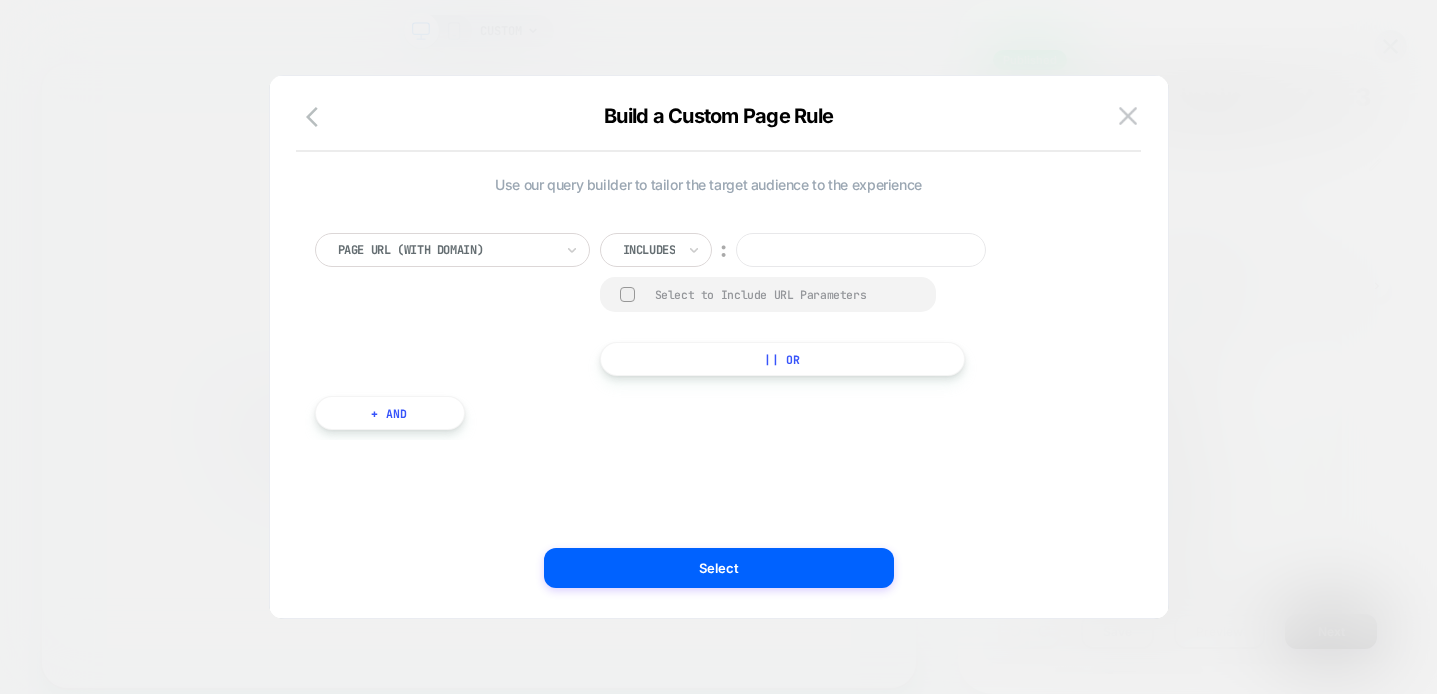 paste on "**********" 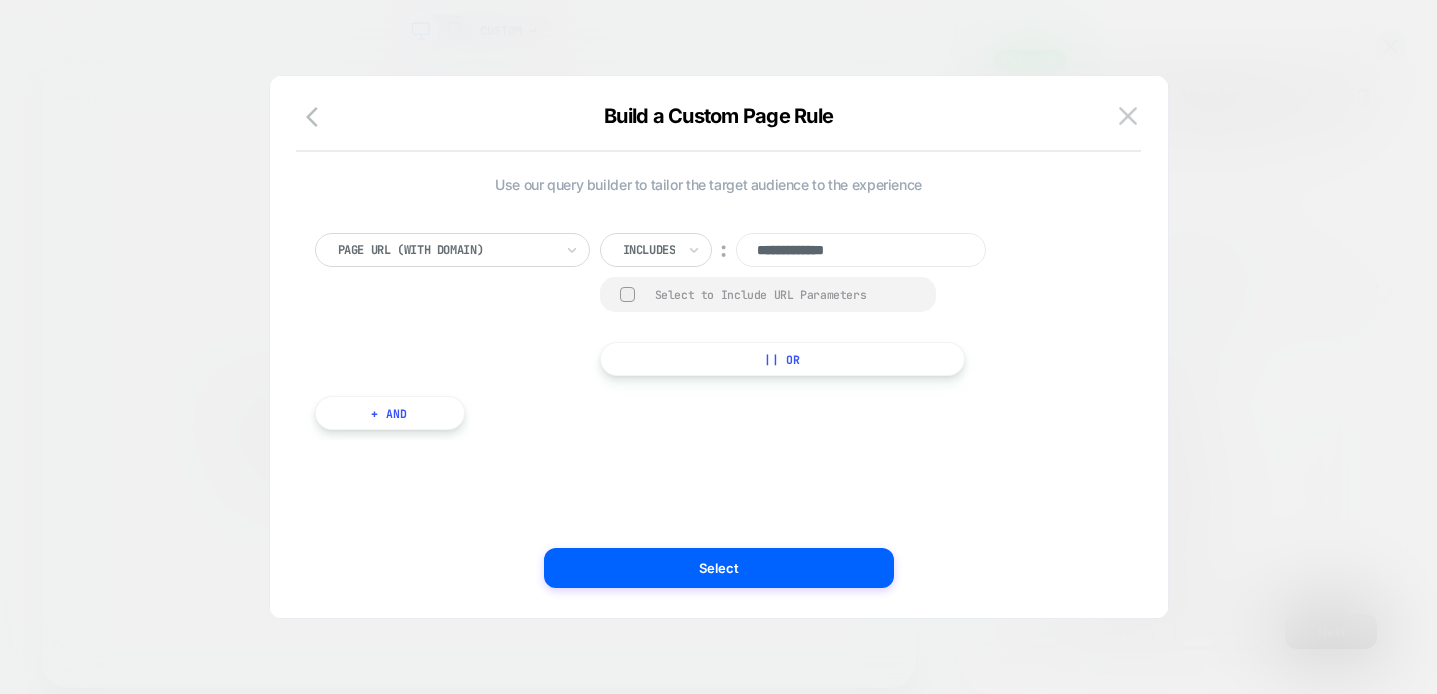 type on "**********" 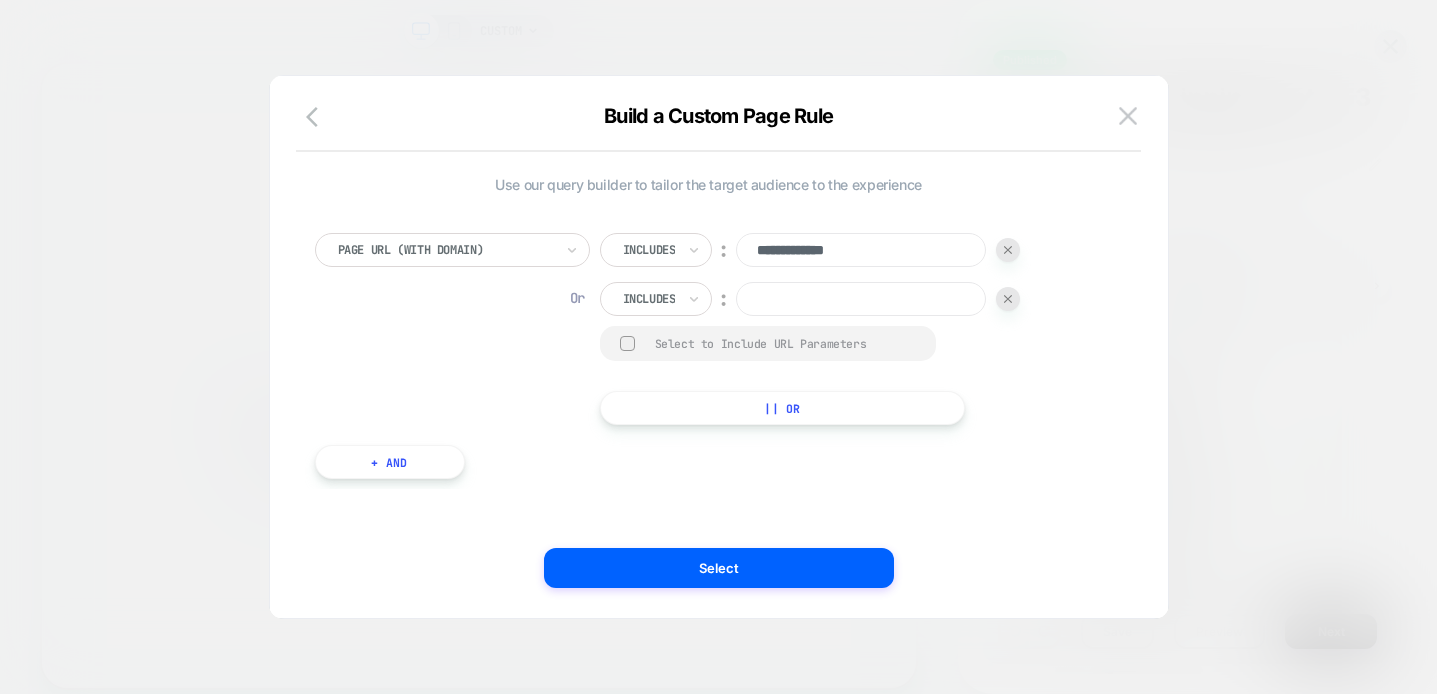 click at bounding box center [861, 299] 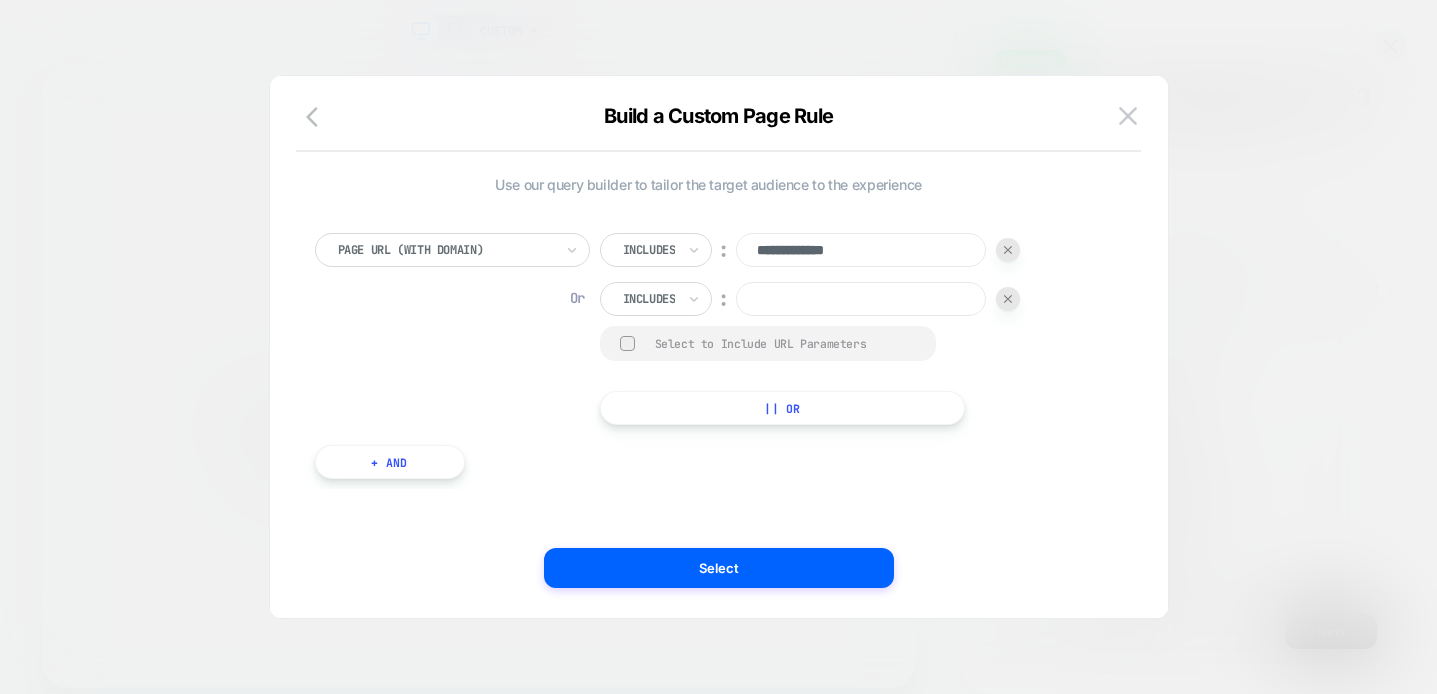 paste on "**********" 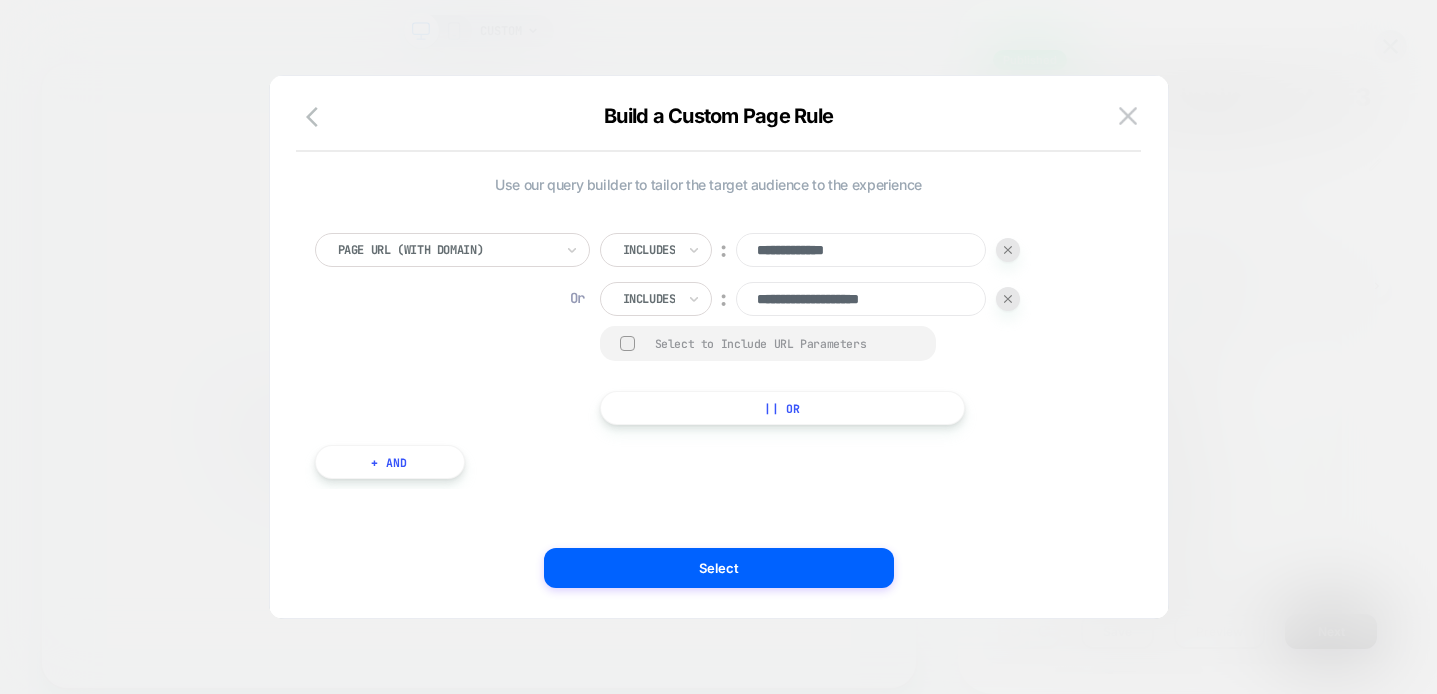 type on "**********" 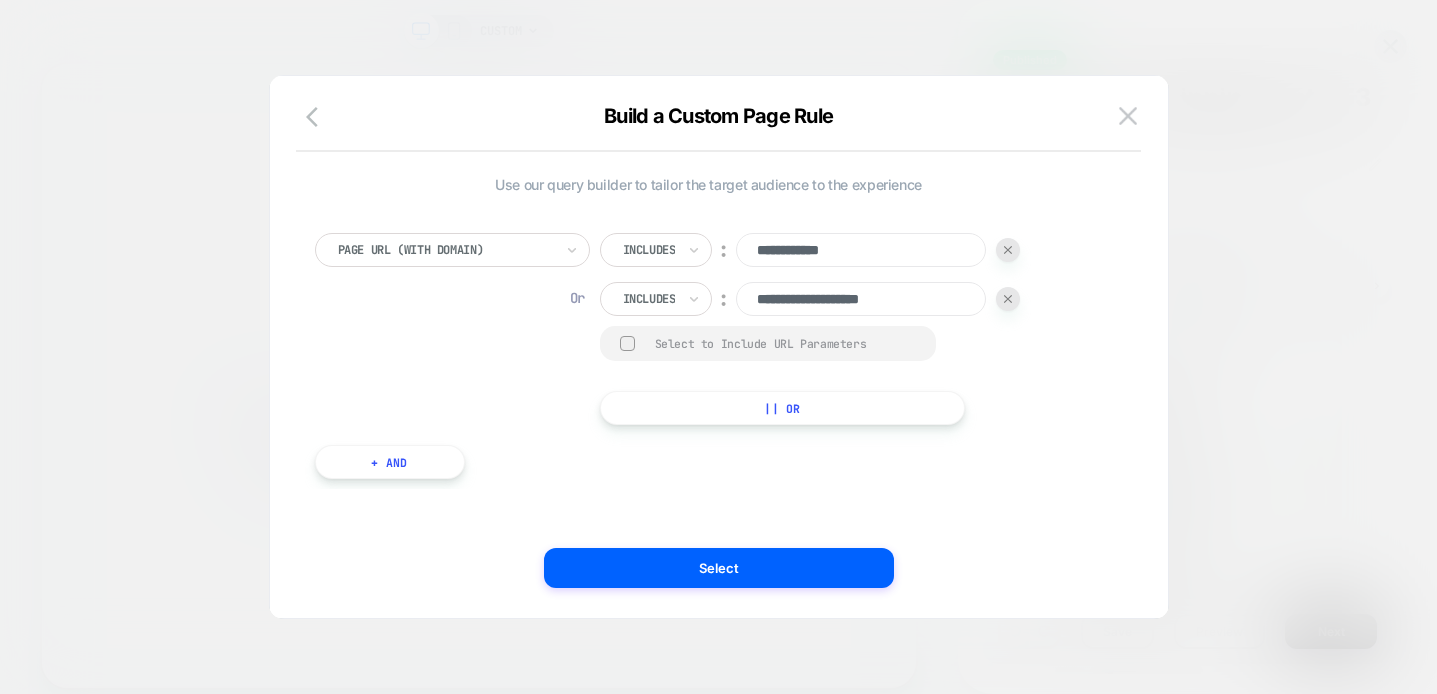 type on "**********" 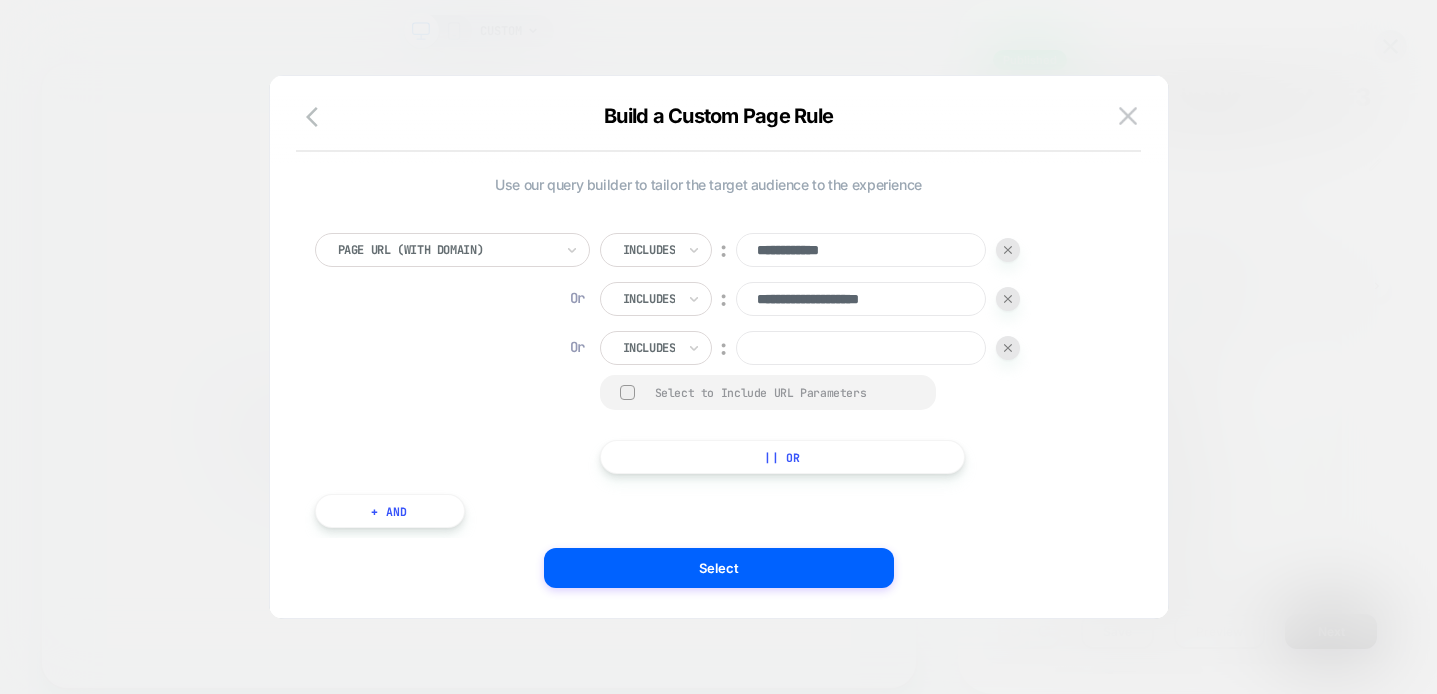 click on "**********" at bounding box center (861, 250) 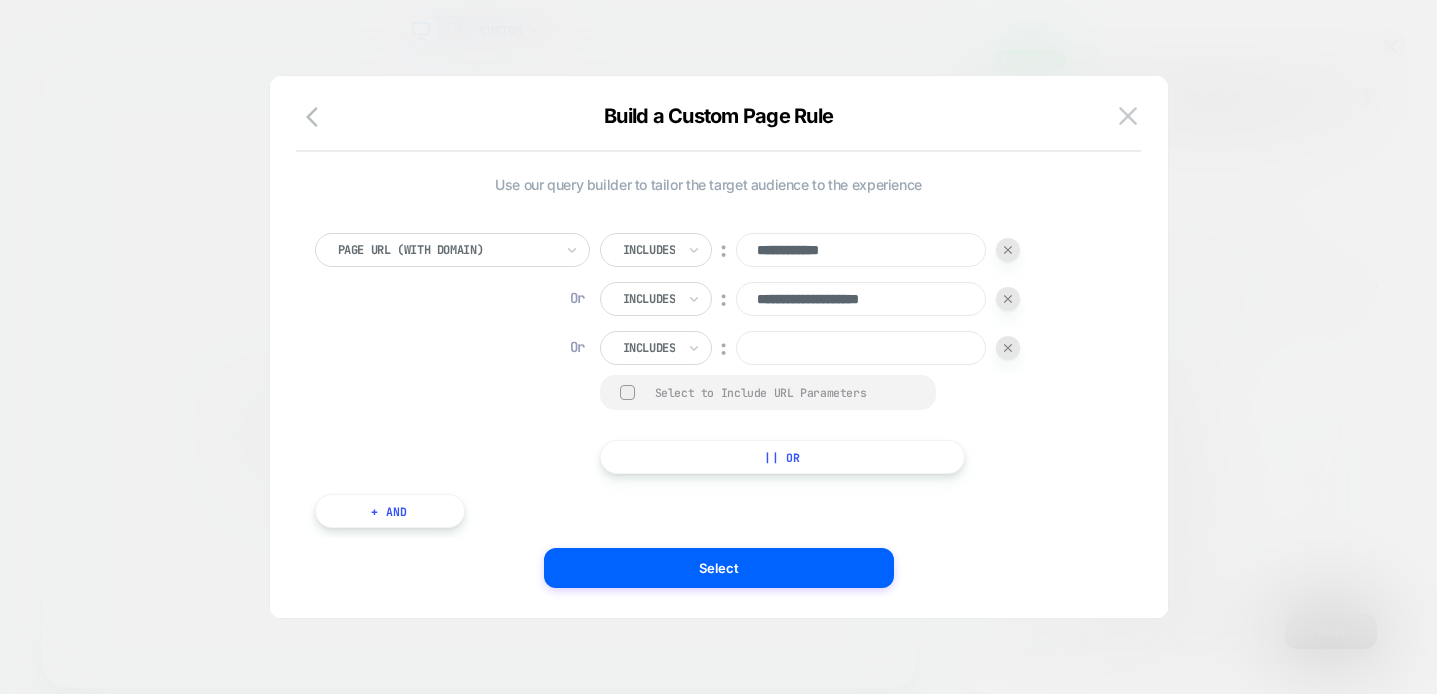 click at bounding box center [861, 348] 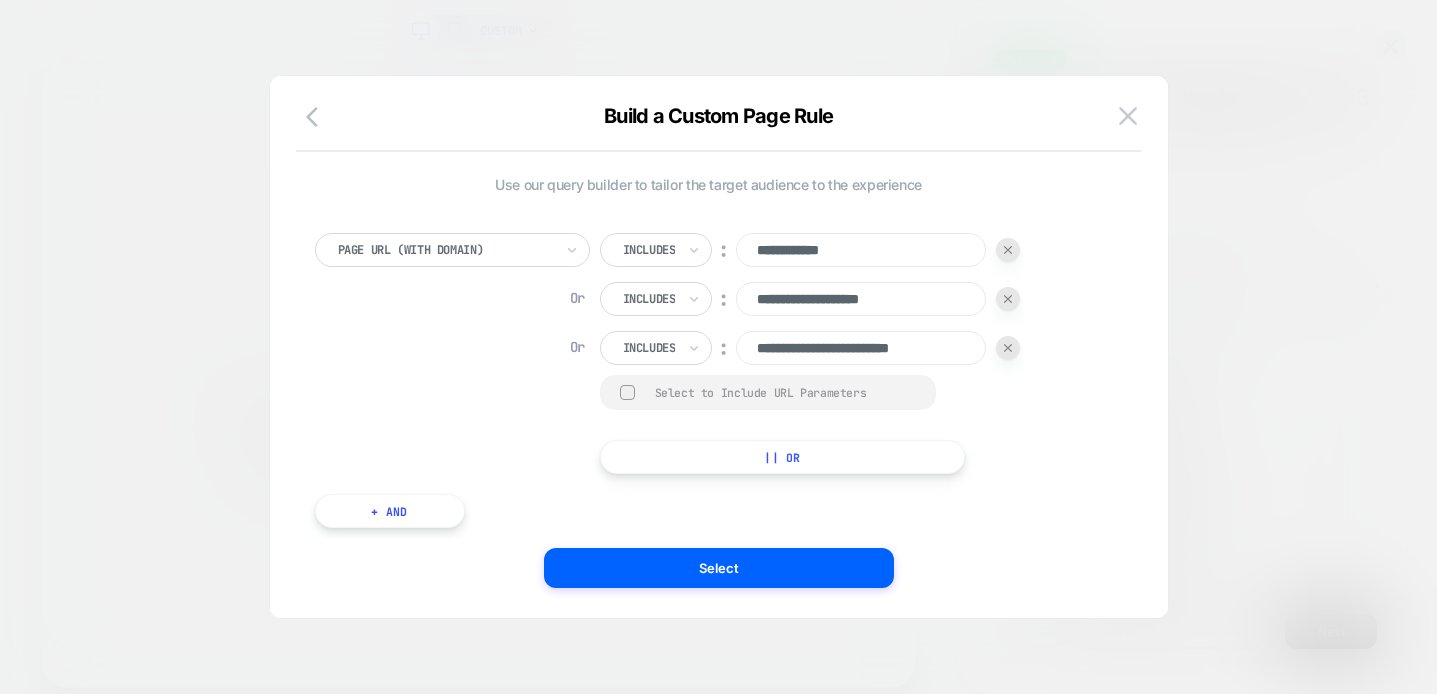 scroll, scrollTop: 0, scrollLeft: 11, axis: horizontal 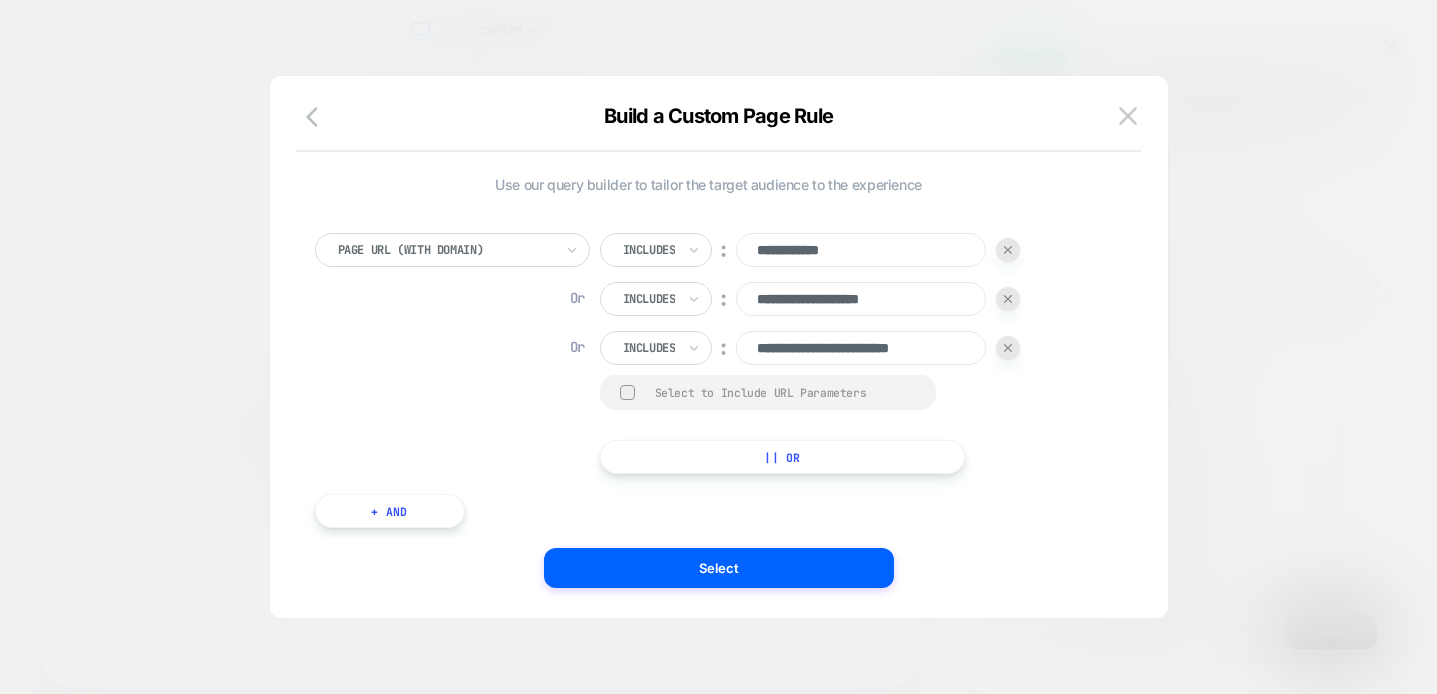 click on "|| Or" at bounding box center (783, 457) 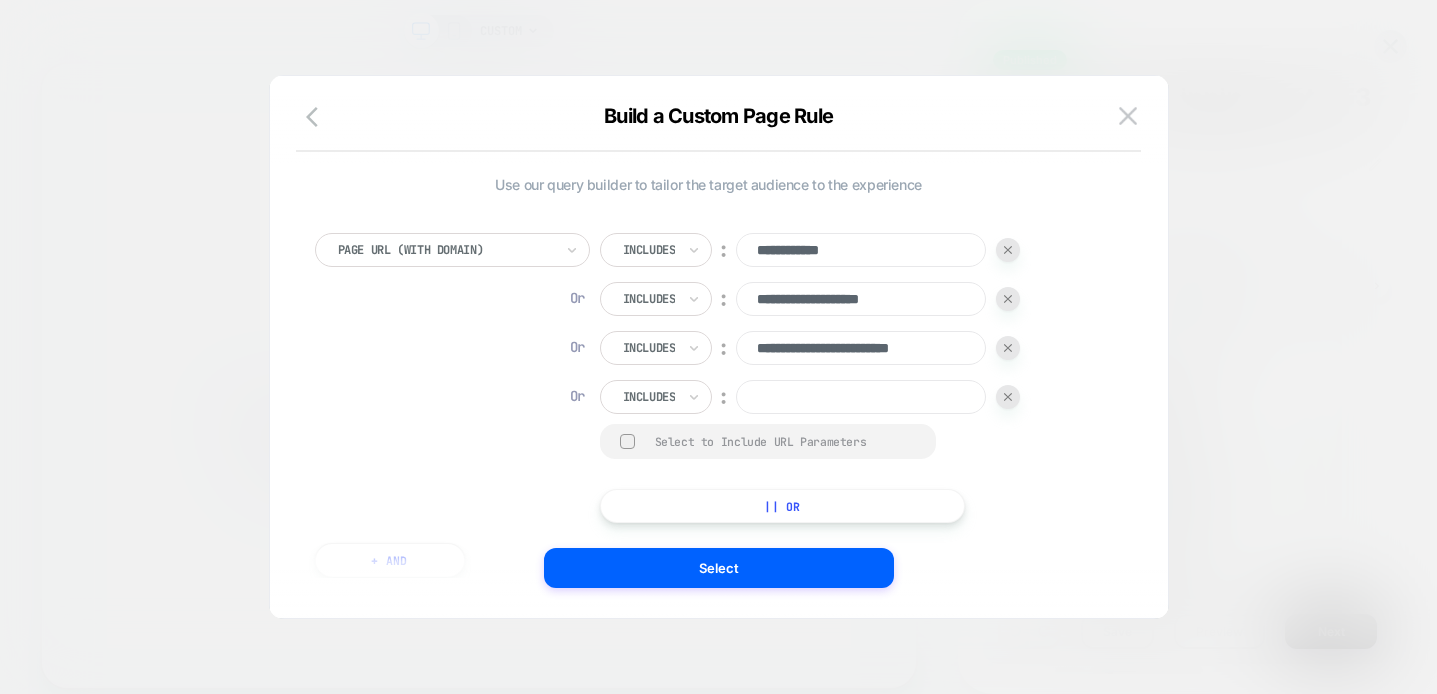 click at bounding box center (861, 397) 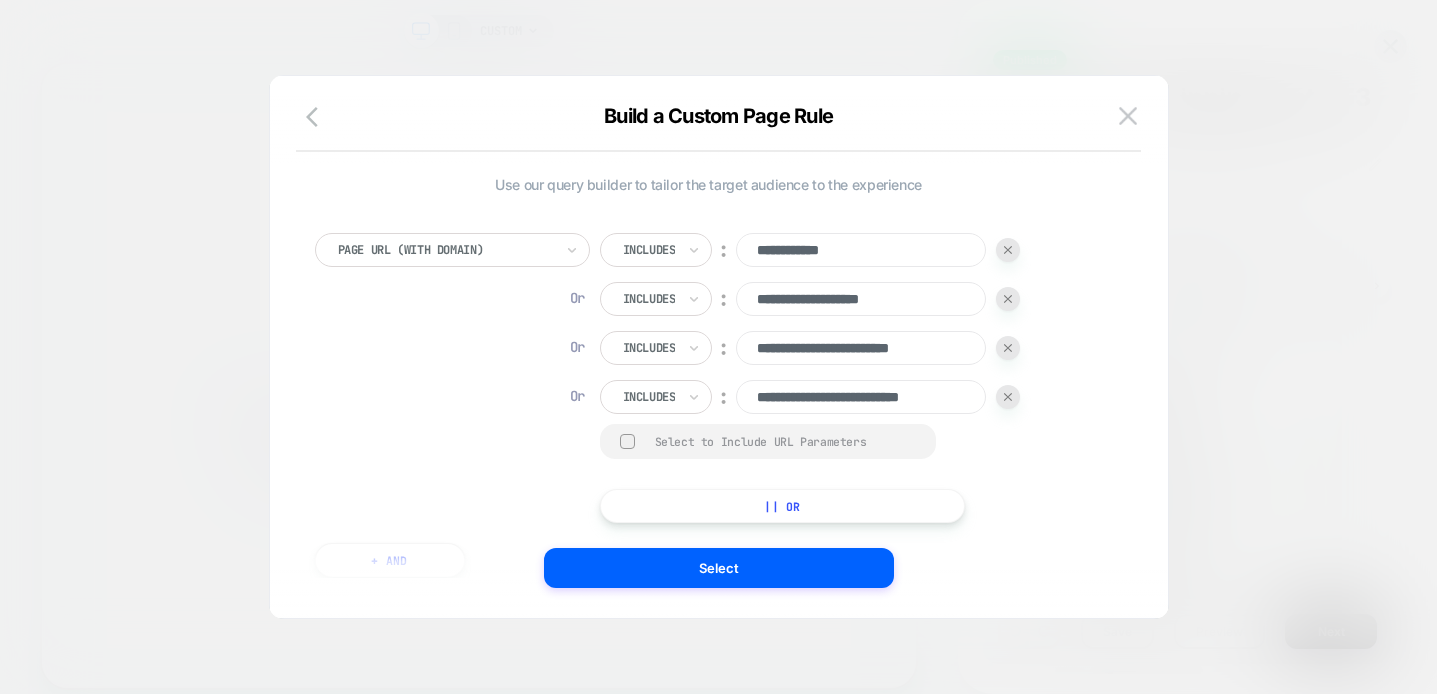 scroll, scrollTop: 0, scrollLeft: 28, axis: horizontal 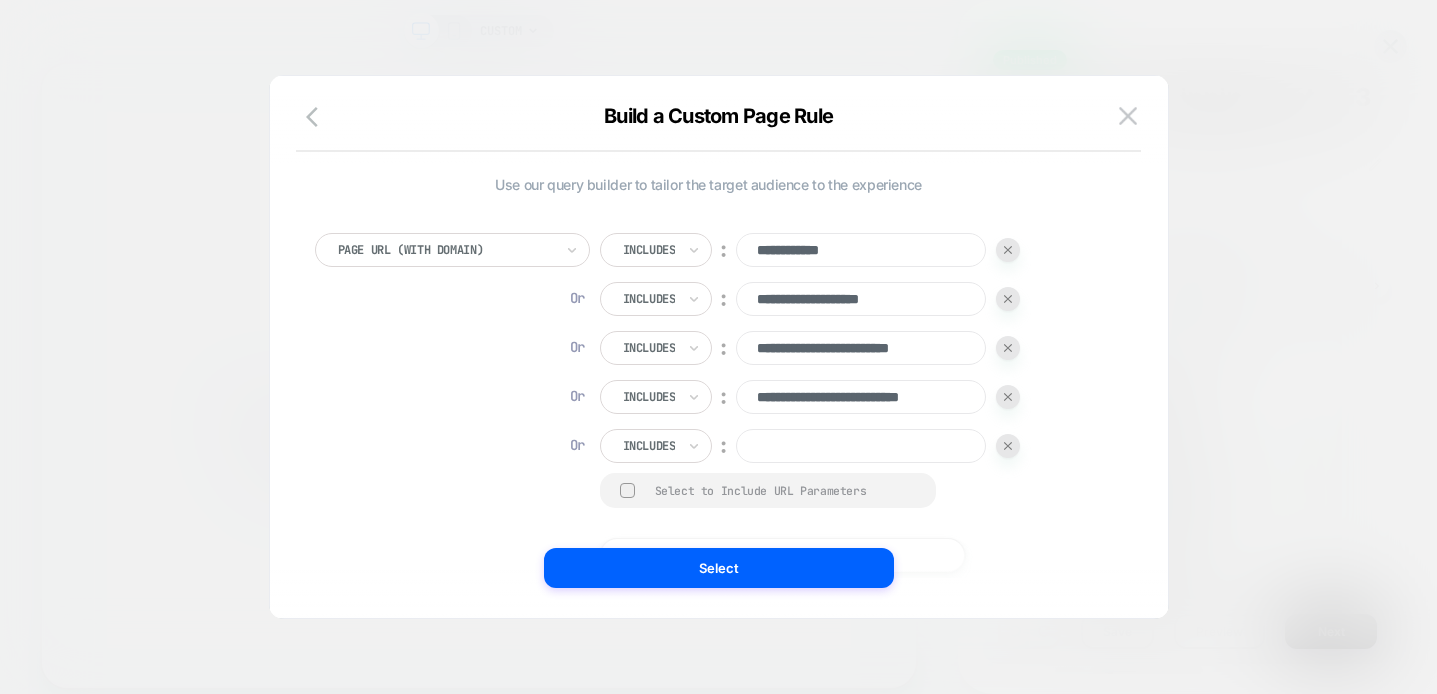 paste on "**********" 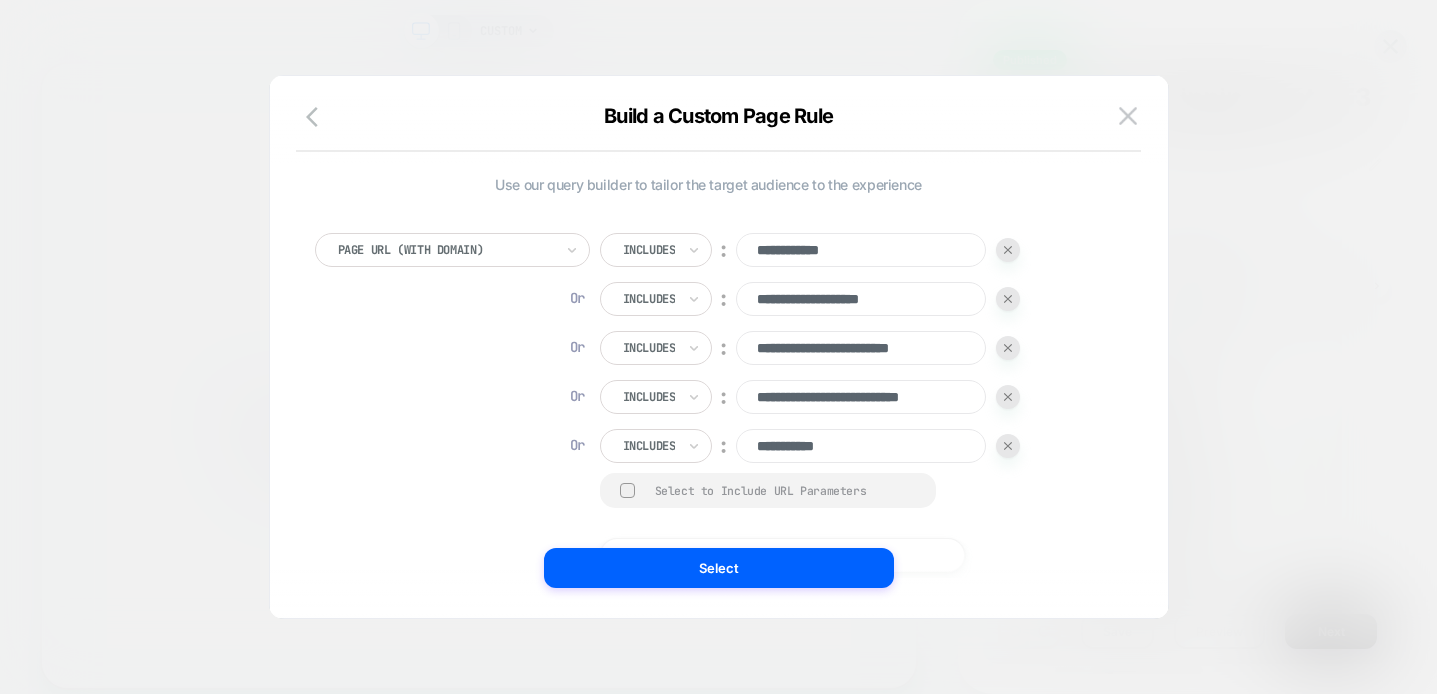 click on "**********" at bounding box center (861, 446) 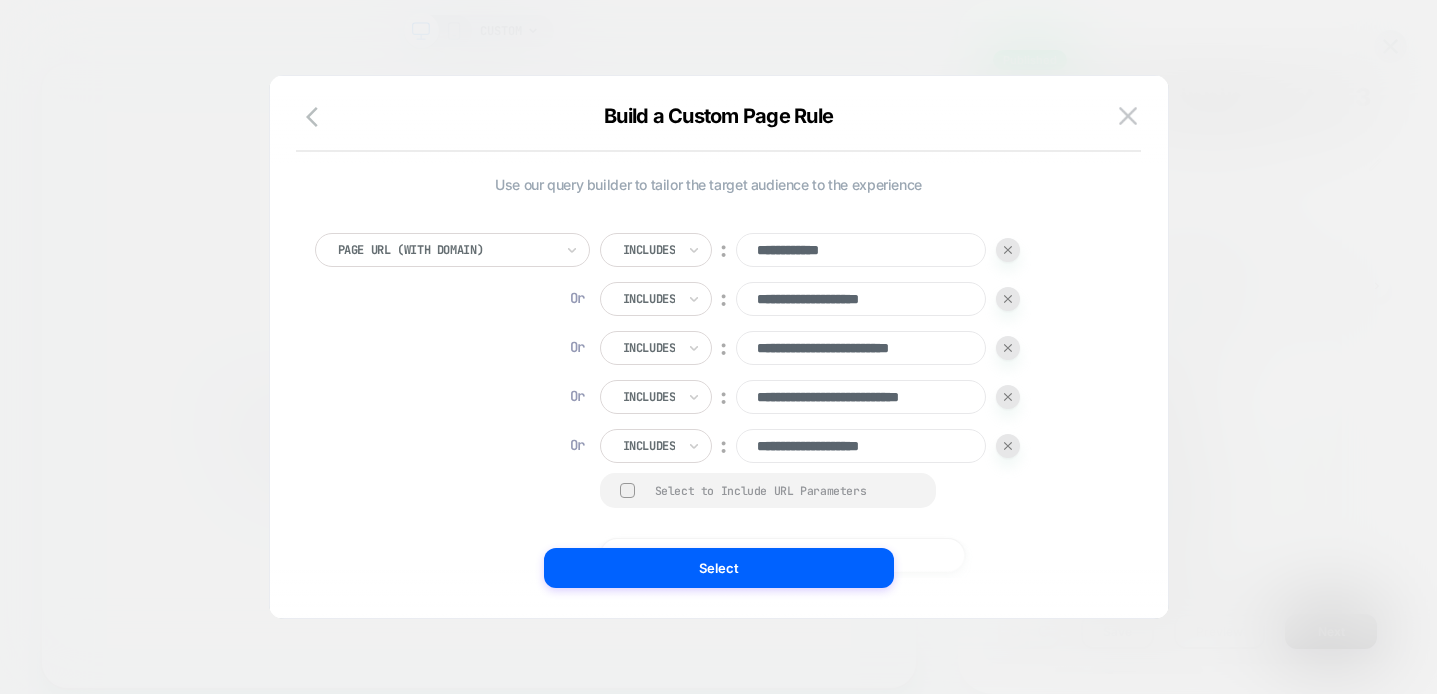 type on "**********" 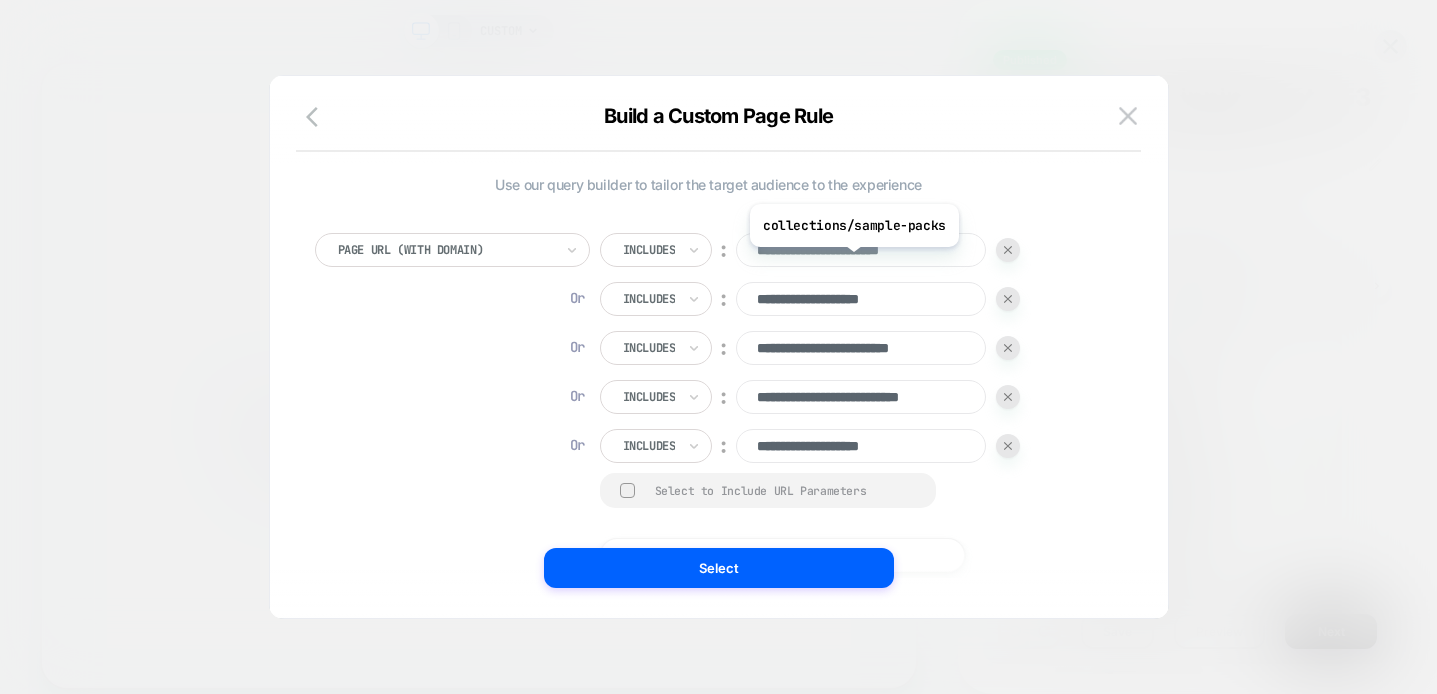 click on "**********" at bounding box center (861, 250) 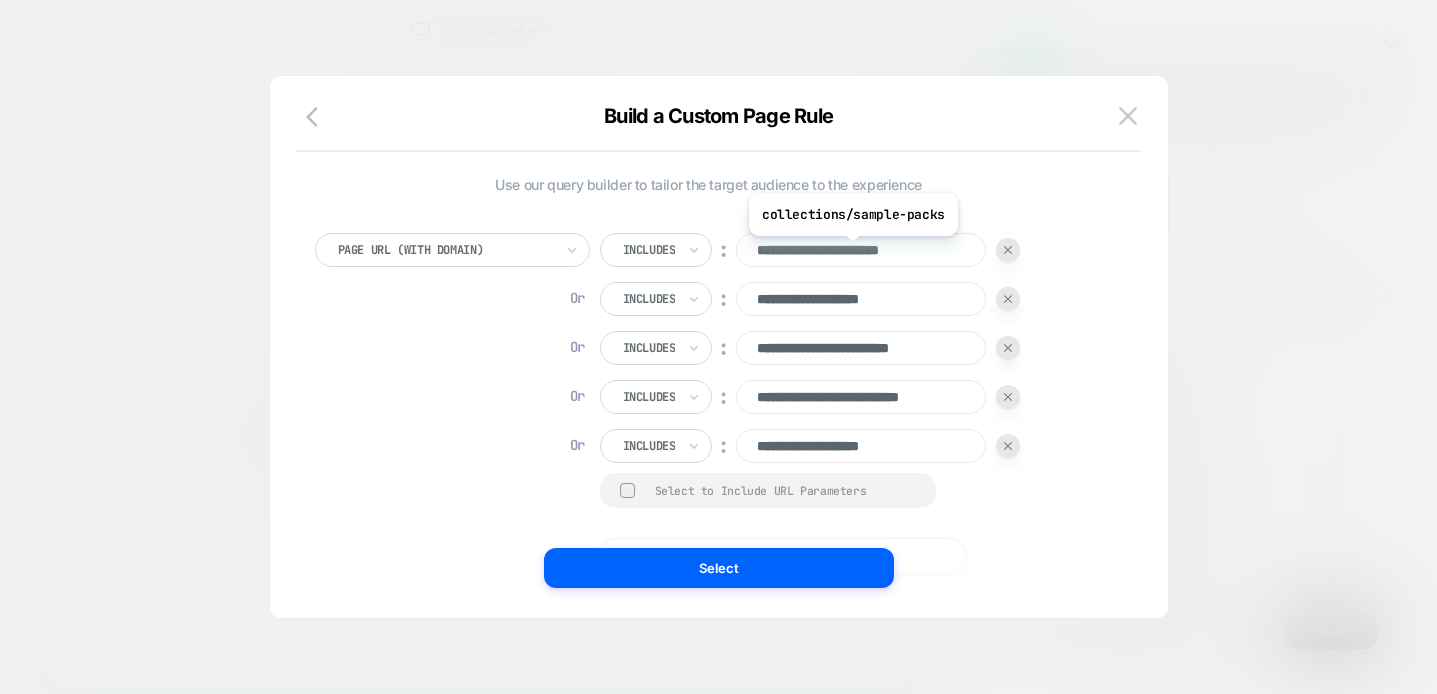 click on "**********" at bounding box center (861, 250) 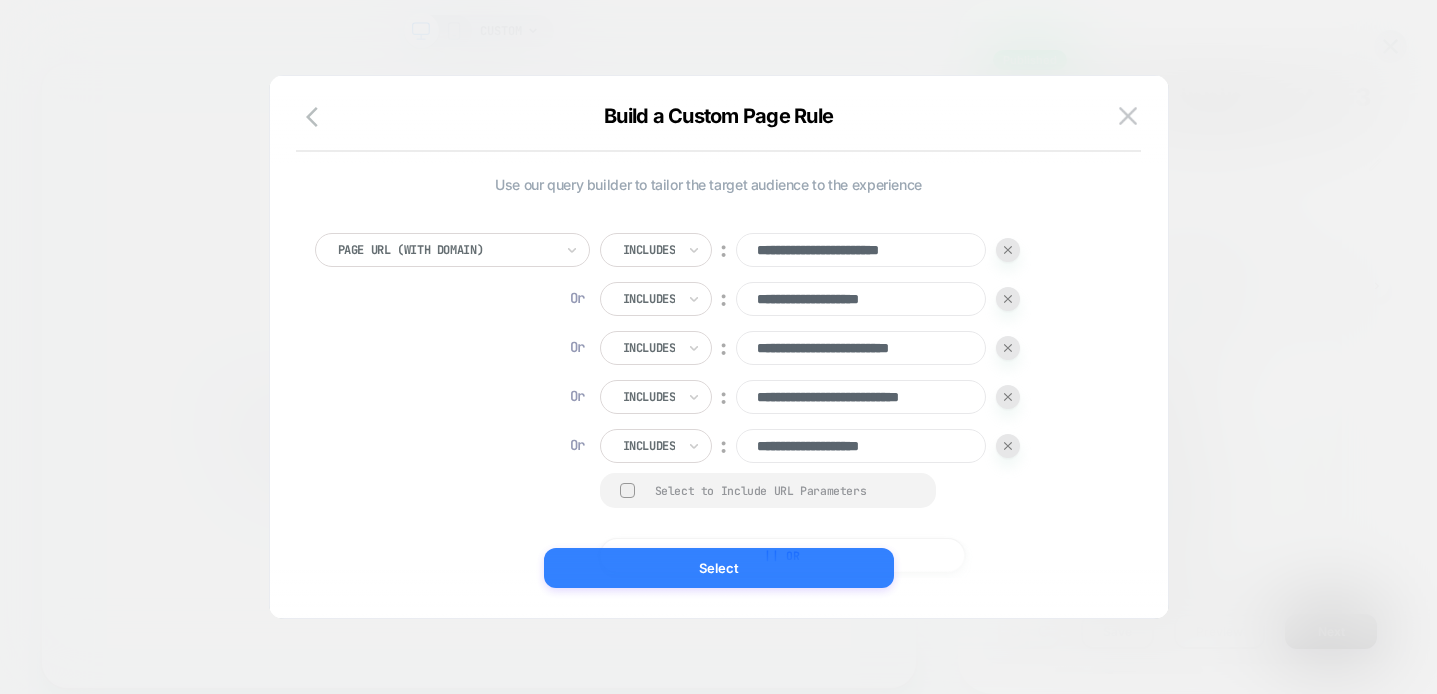type on "**********" 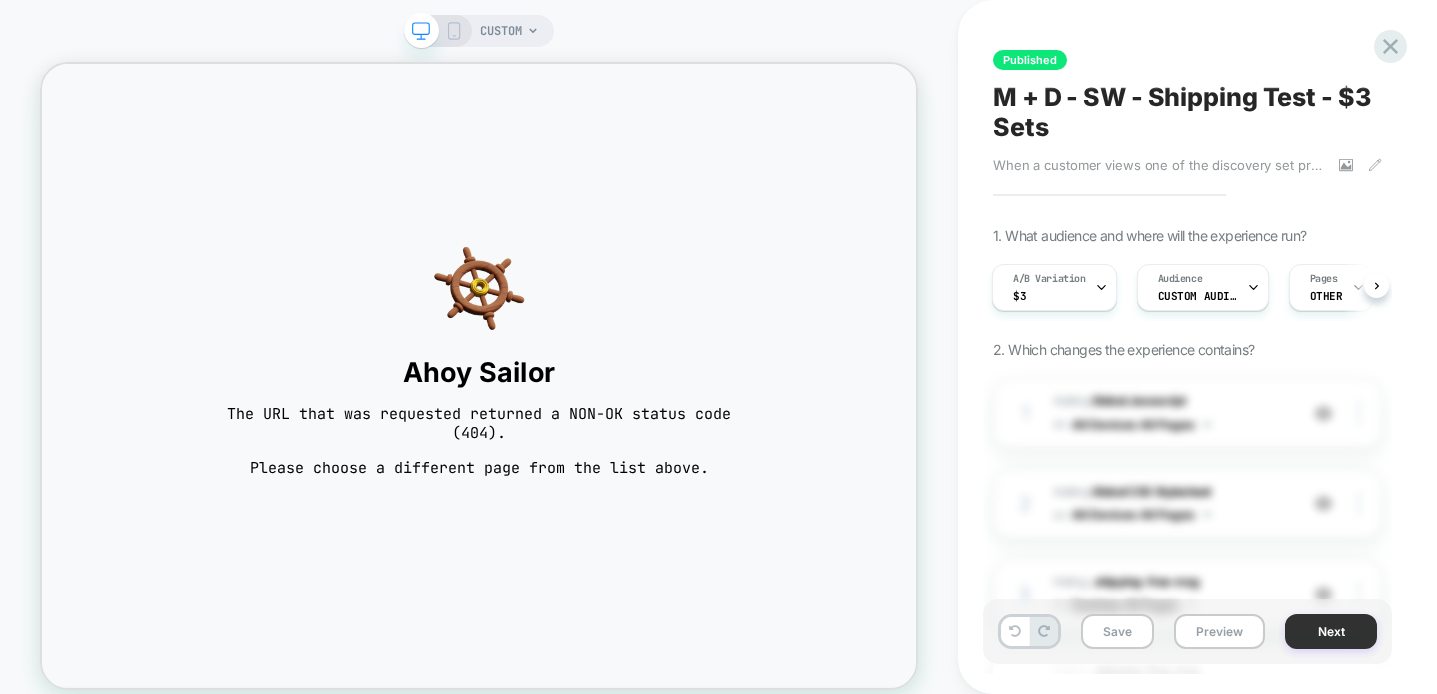 click on "Next" at bounding box center [1331, 631] 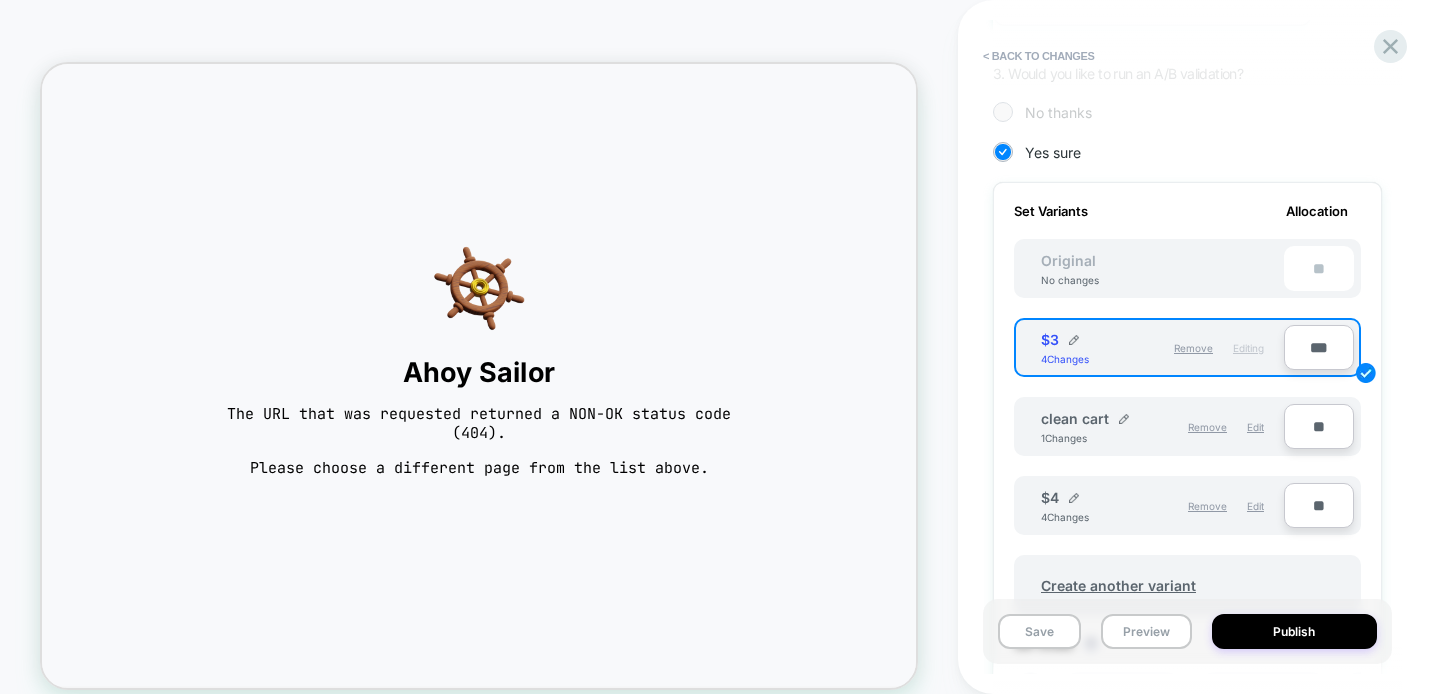 scroll, scrollTop: 485, scrollLeft: 0, axis: vertical 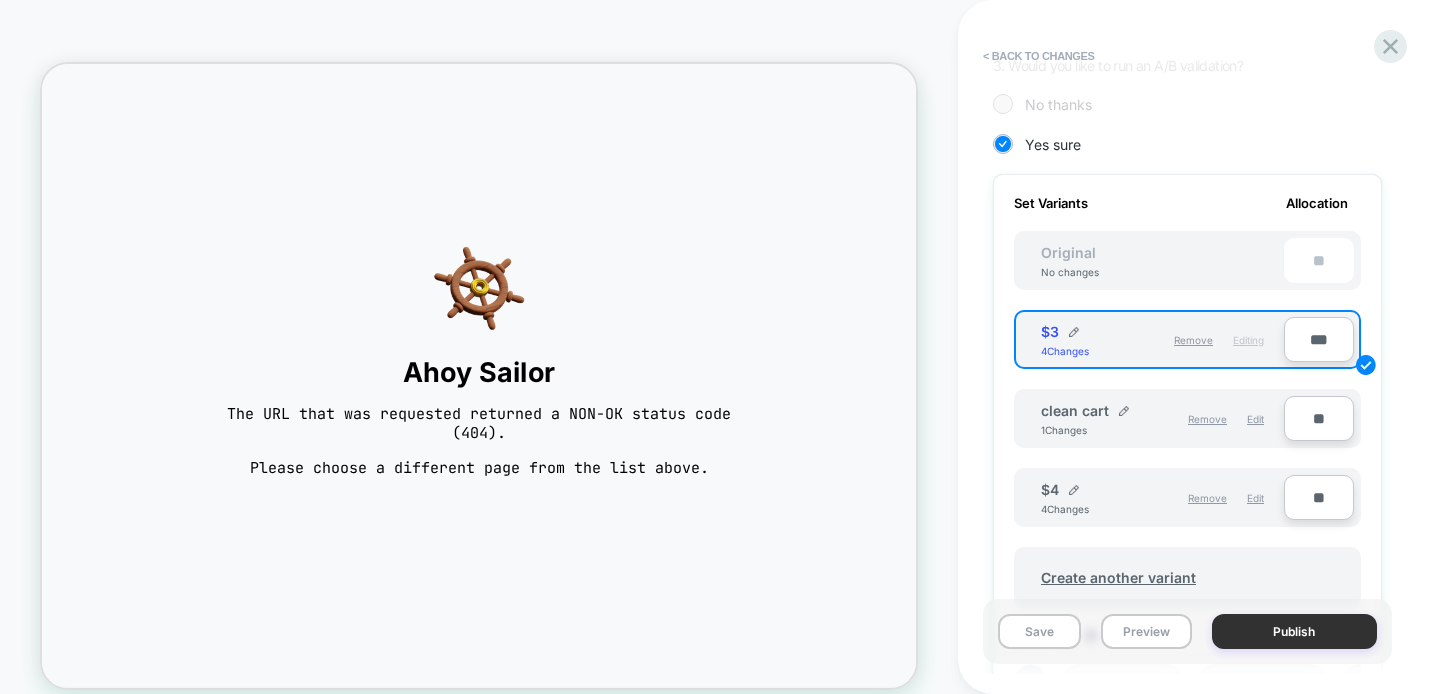 click on "Publish" at bounding box center [1294, 631] 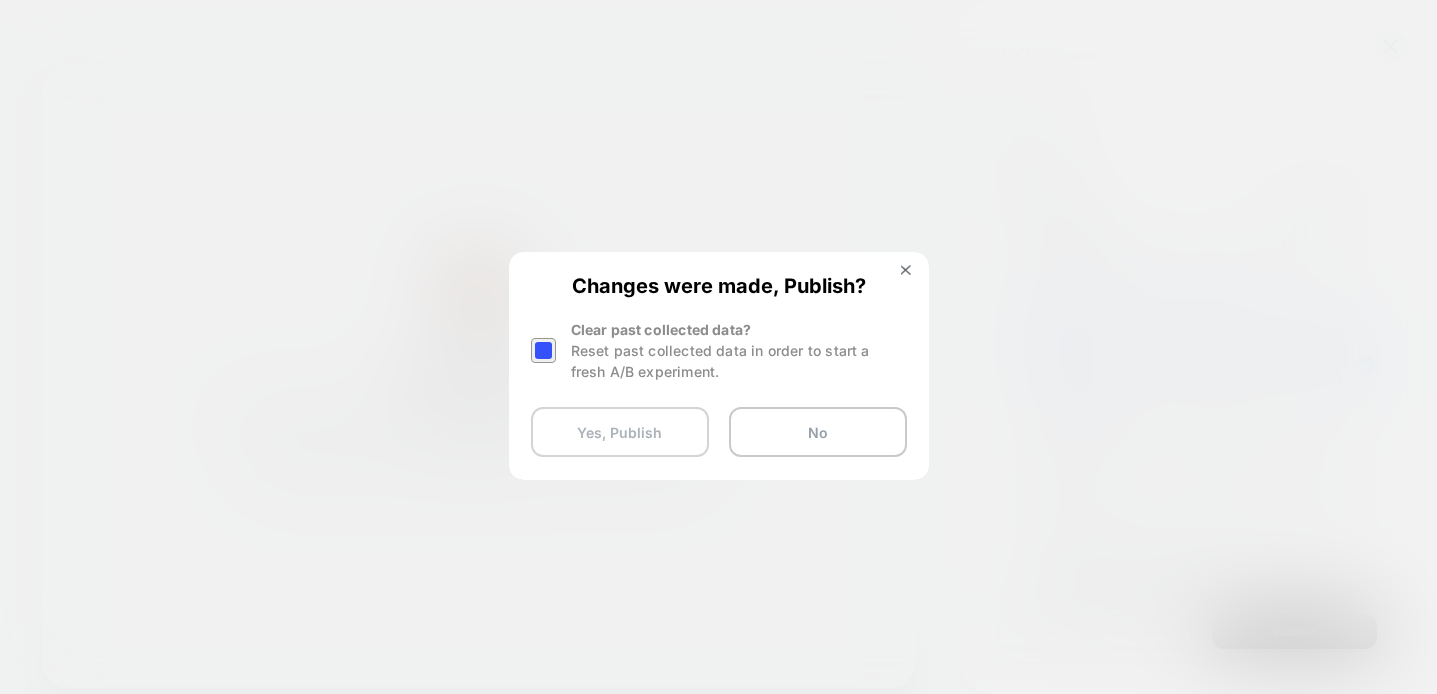 click on "Yes, Publish" at bounding box center (620, 432) 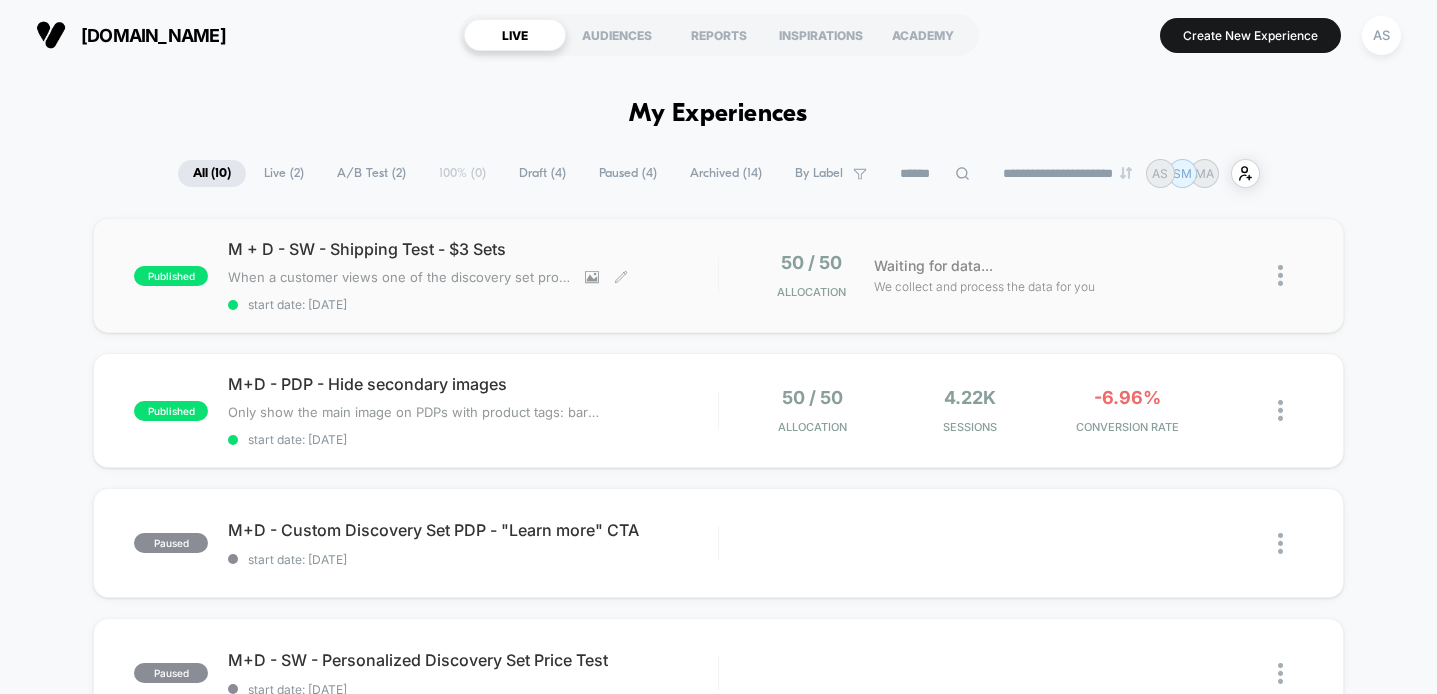 click on "M + D - SW - Shipping Test - $3 Sets" at bounding box center (472, 249) 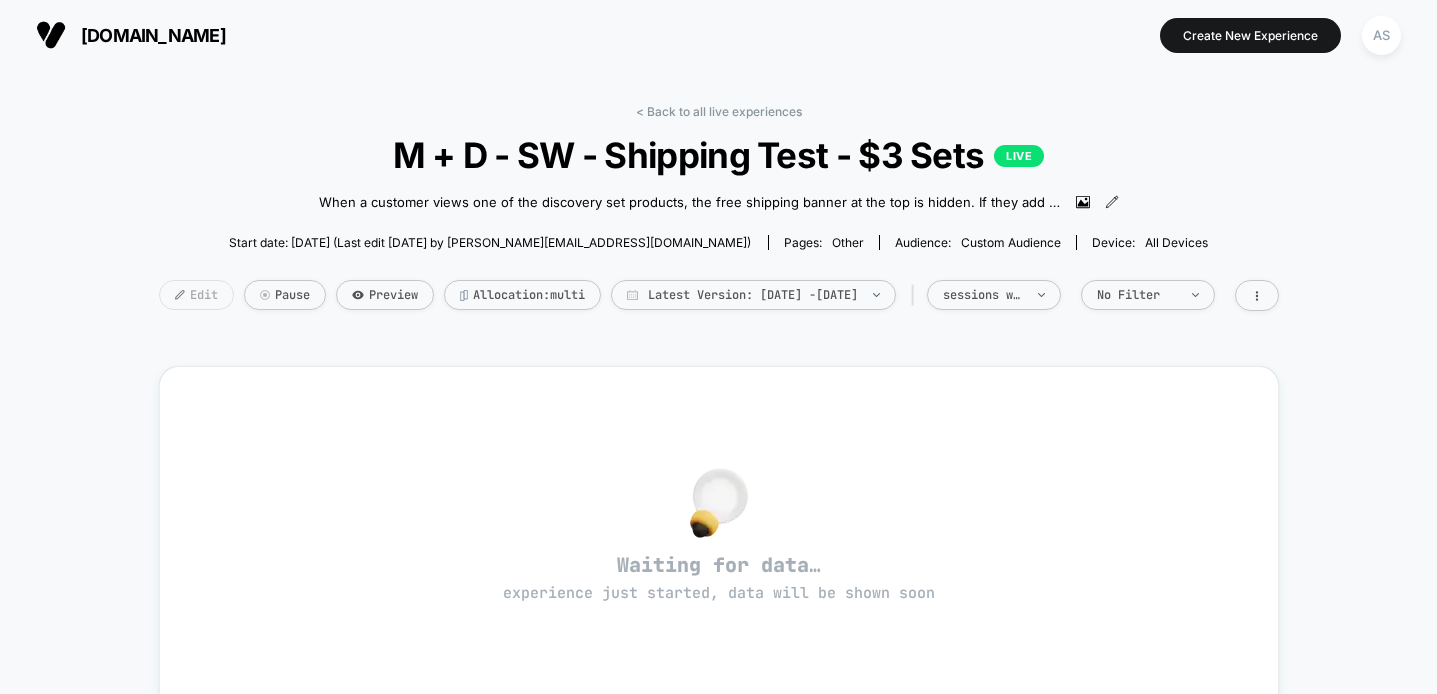 click on "Edit" at bounding box center (196, 295) 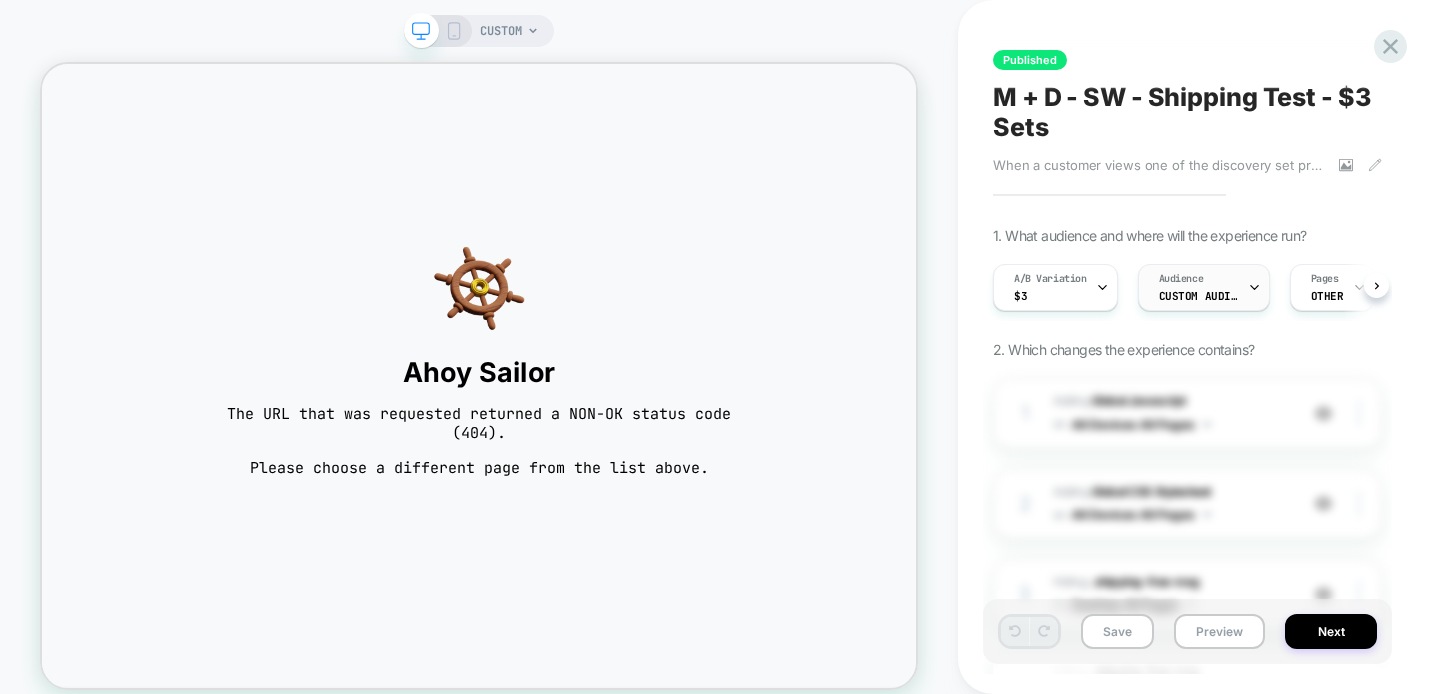 scroll, scrollTop: 0, scrollLeft: 0, axis: both 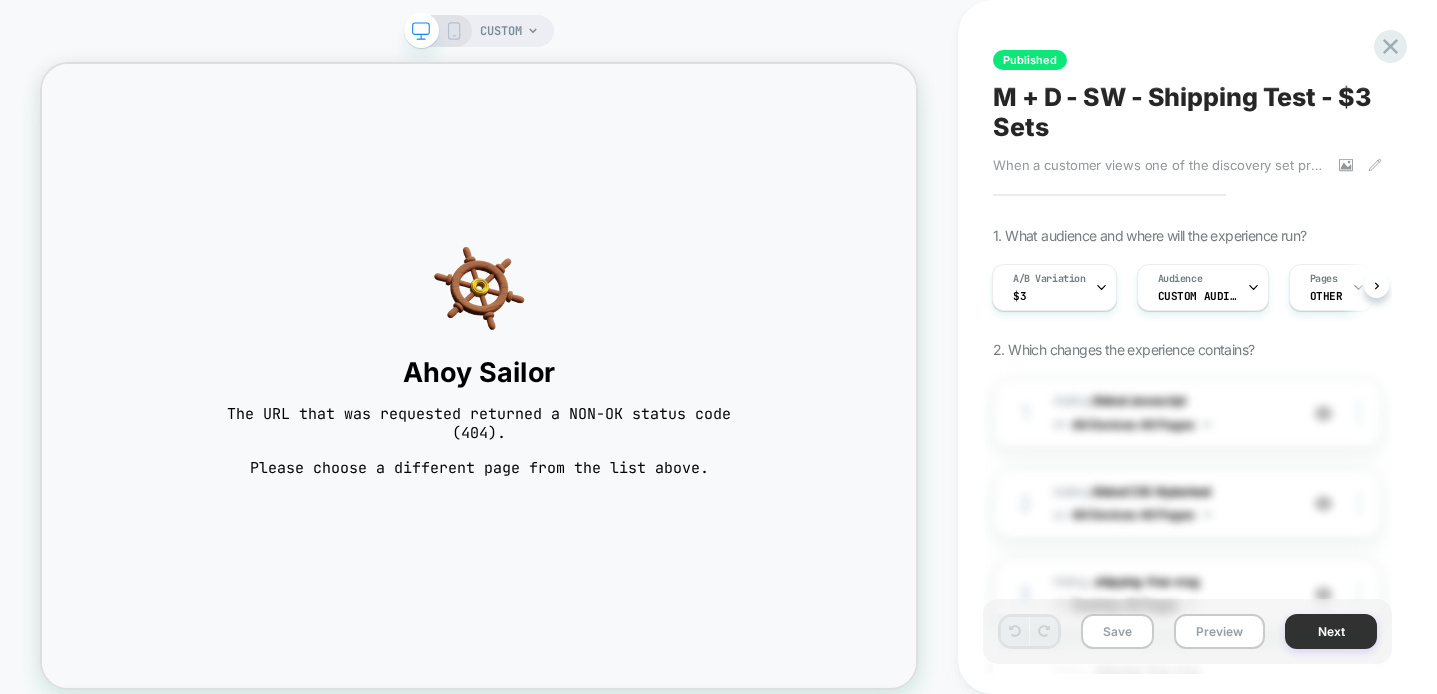 click on "Next" at bounding box center [1331, 631] 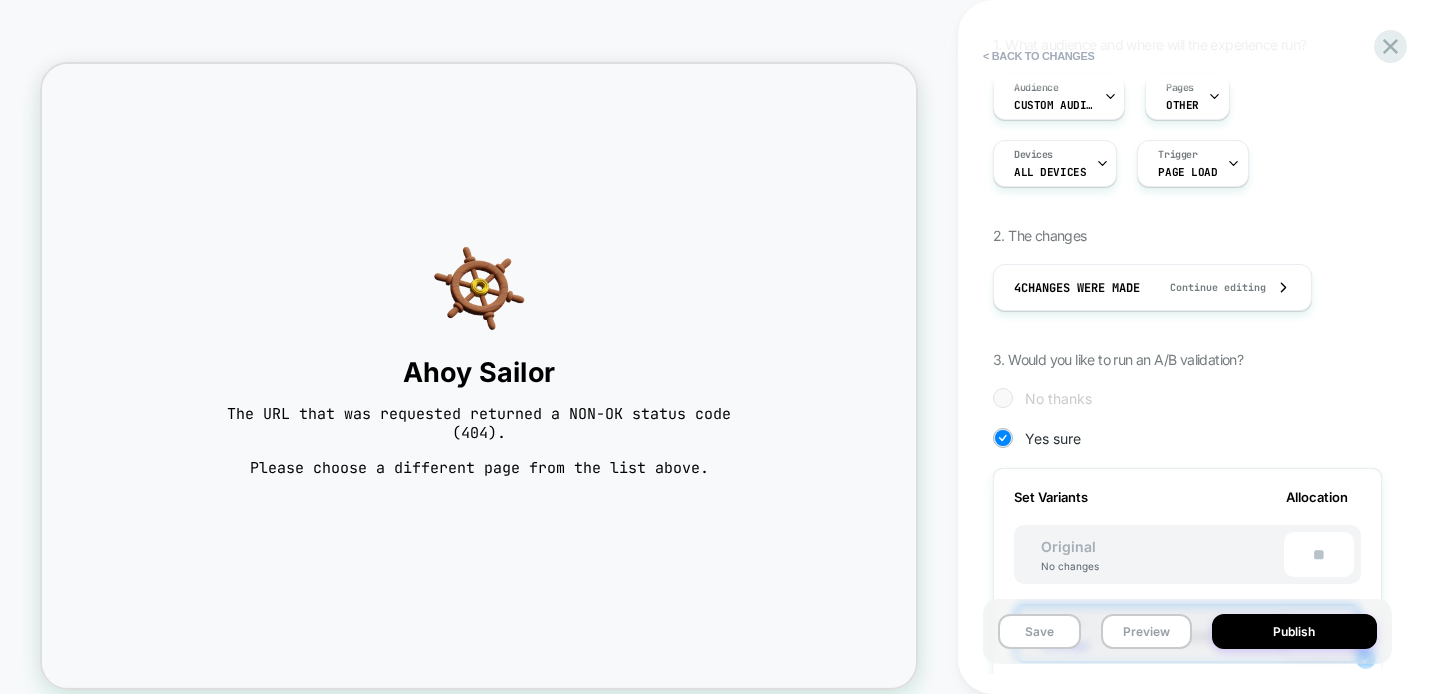 scroll, scrollTop: 376, scrollLeft: 0, axis: vertical 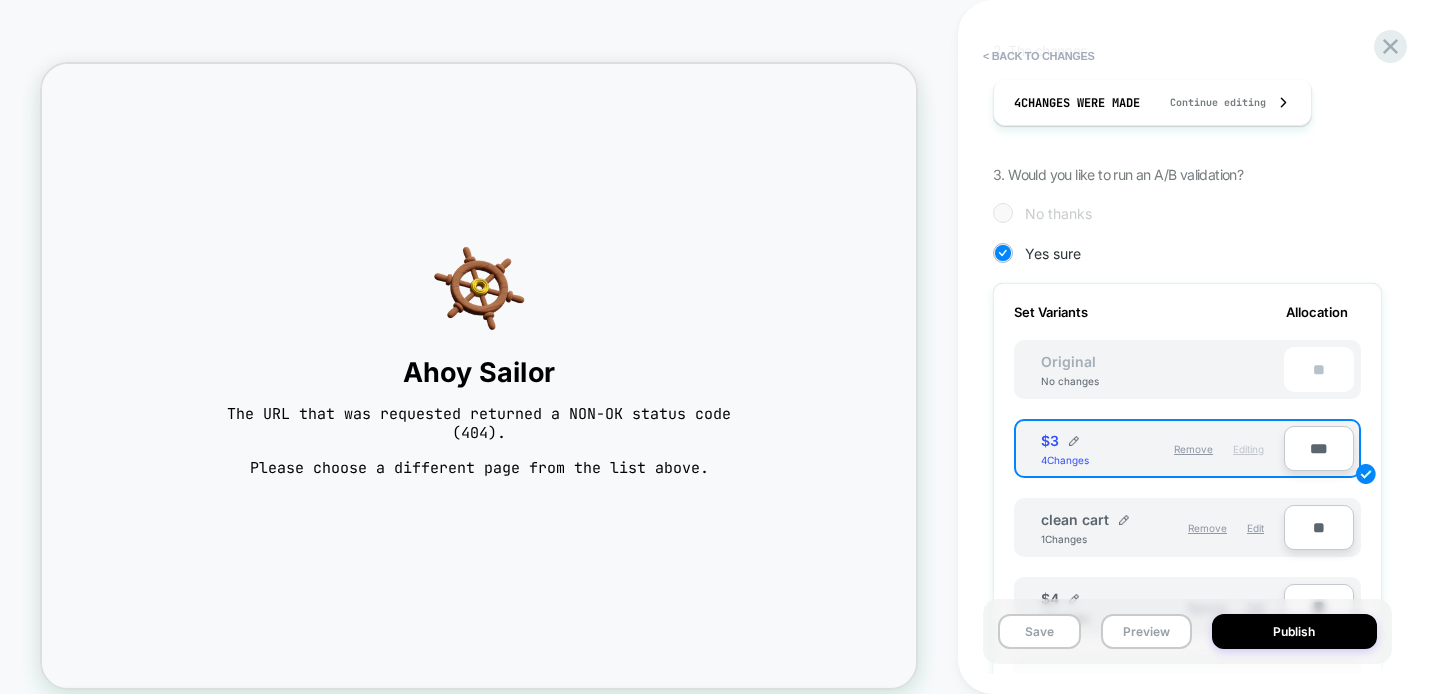 click on "***" at bounding box center (1319, 448) 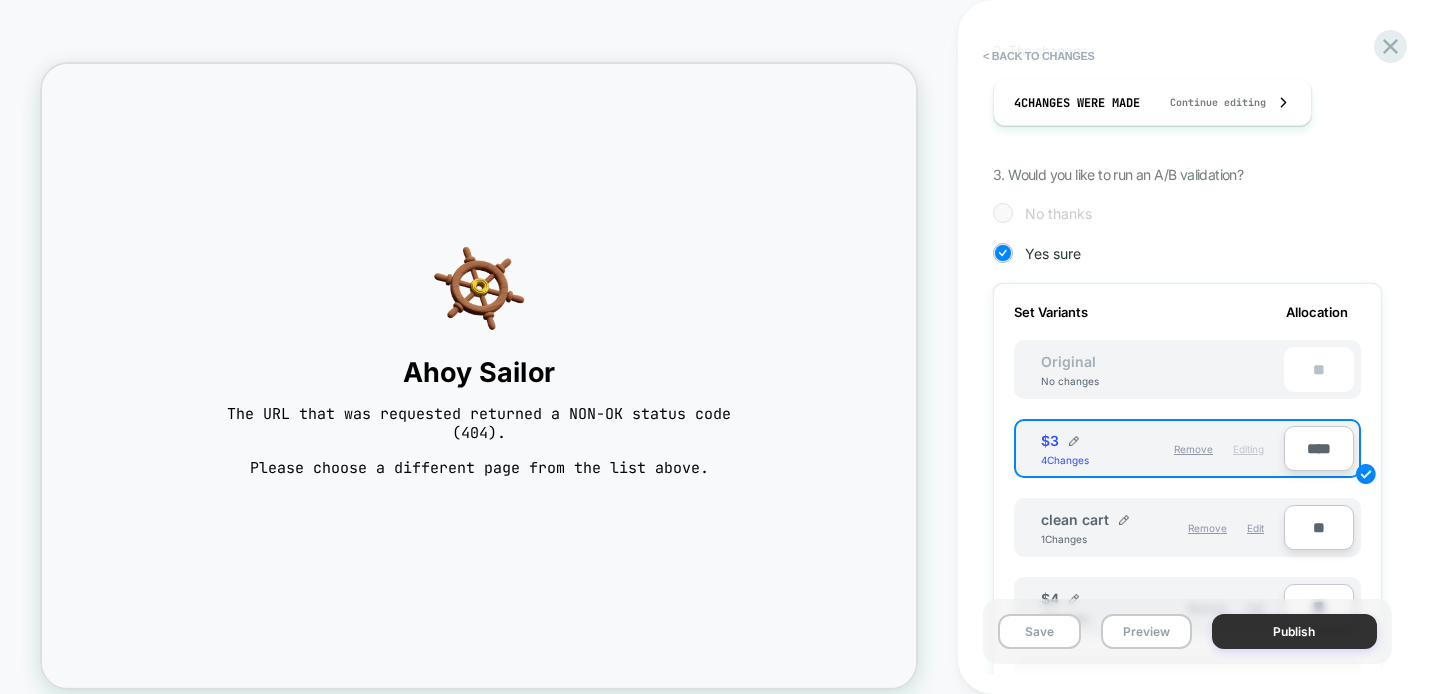 type on "****" 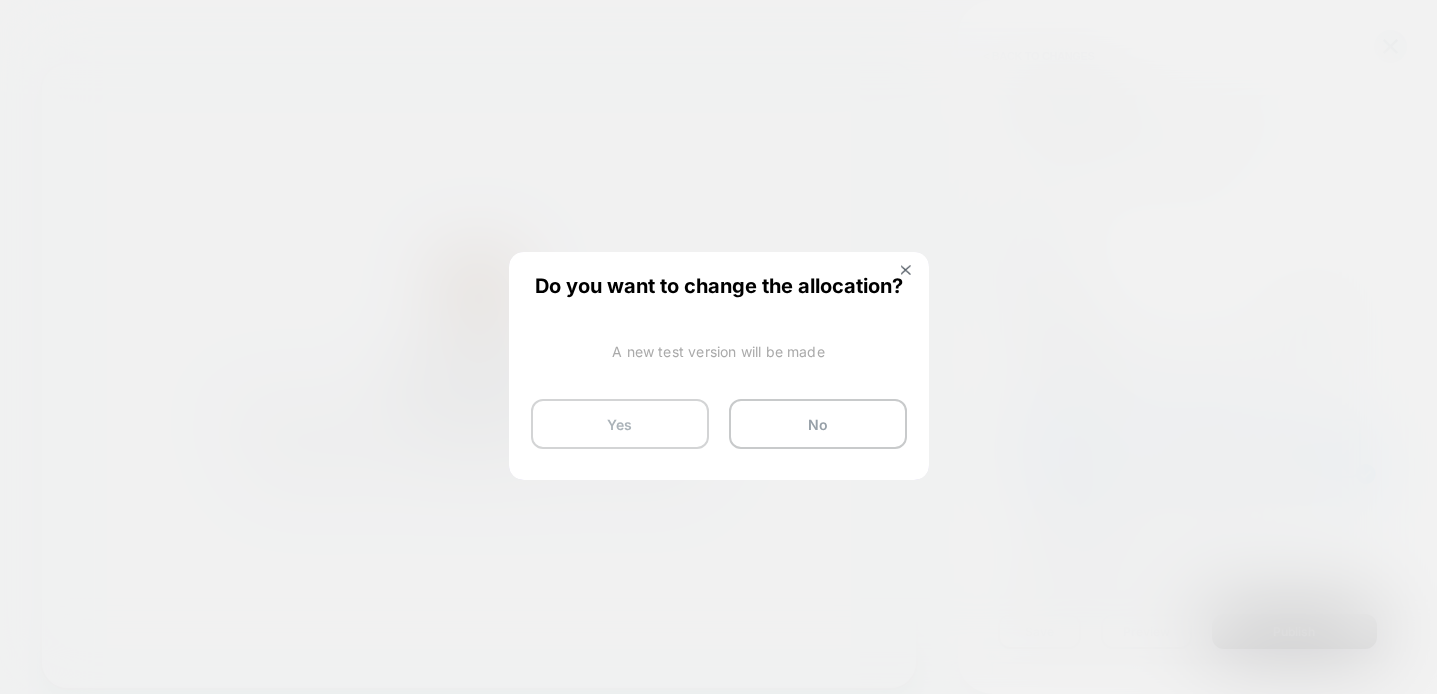 click on "Yes" at bounding box center [620, 424] 